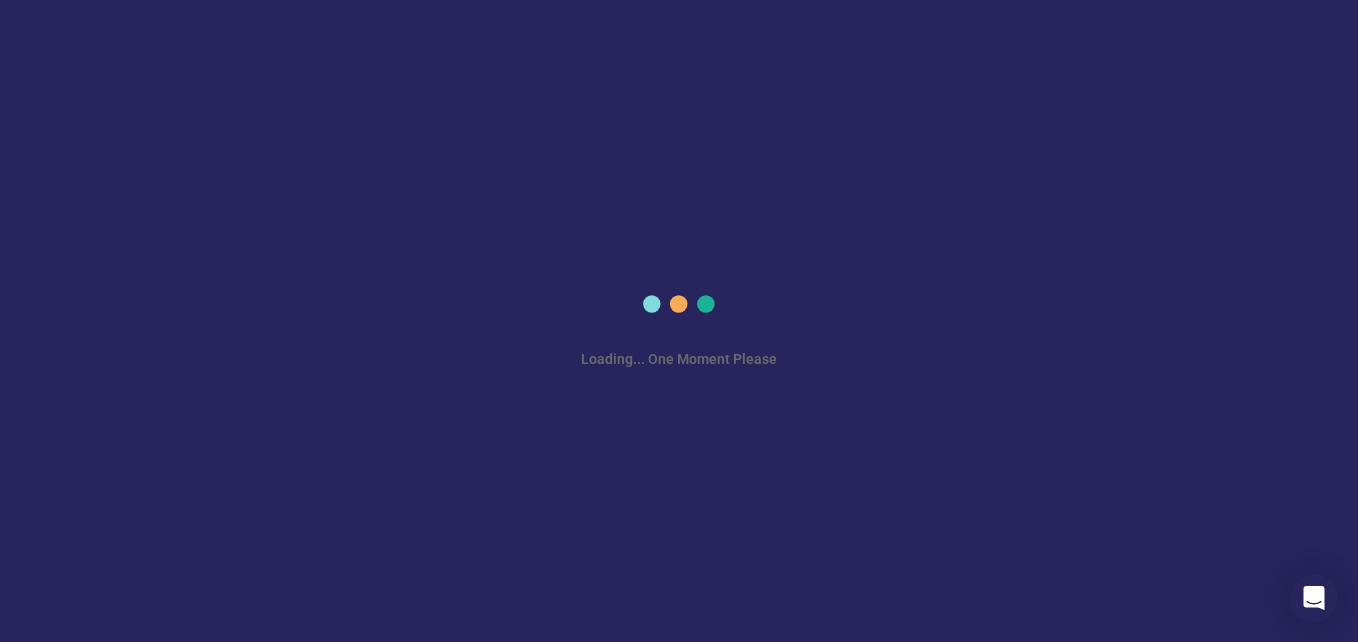 scroll, scrollTop: 0, scrollLeft: 0, axis: both 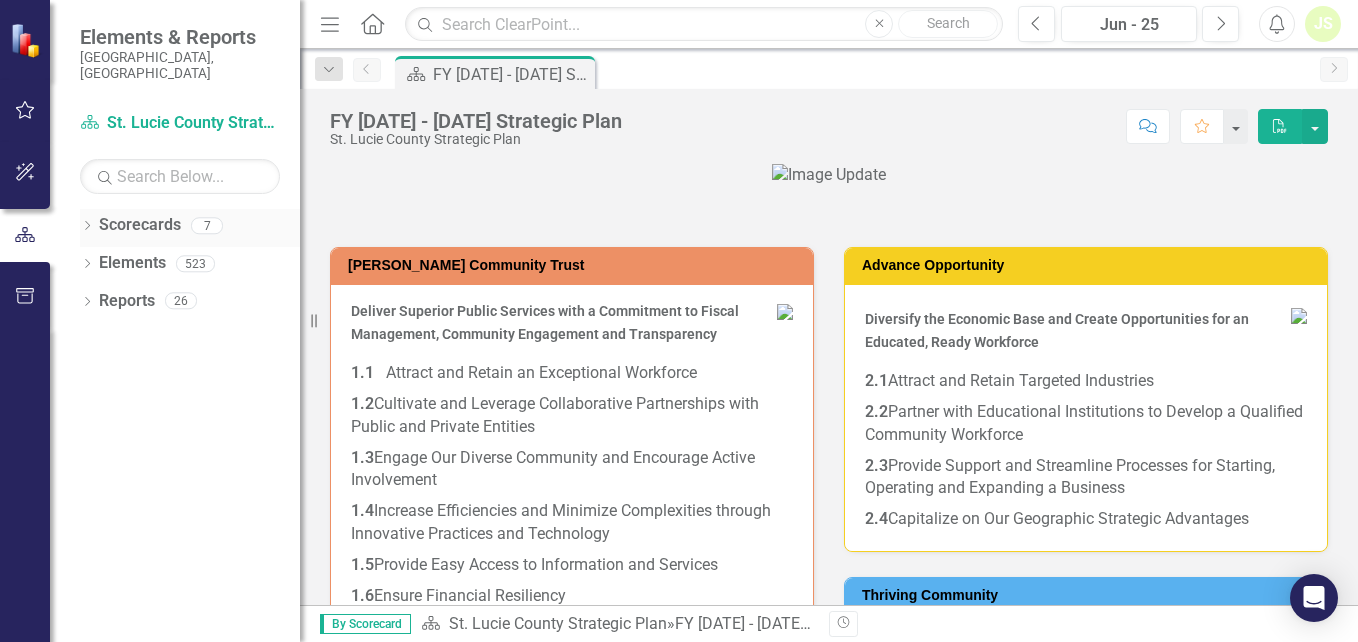 click on "Dropdown" 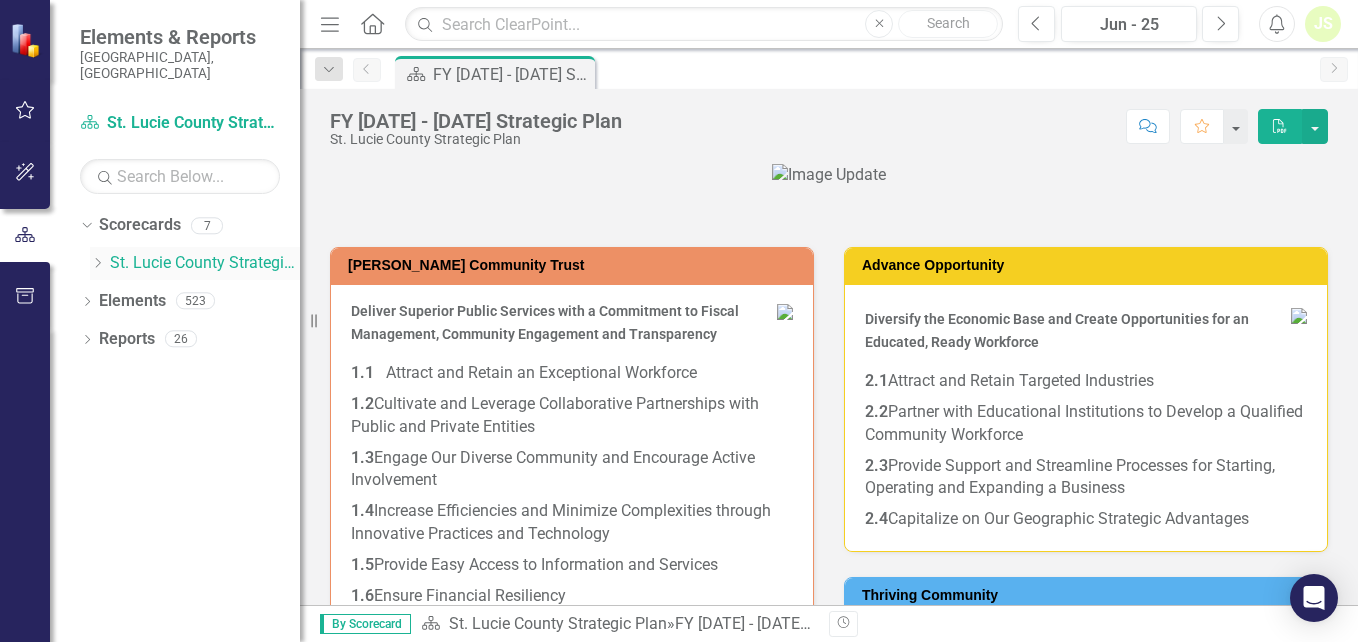 click on "Dropdown" 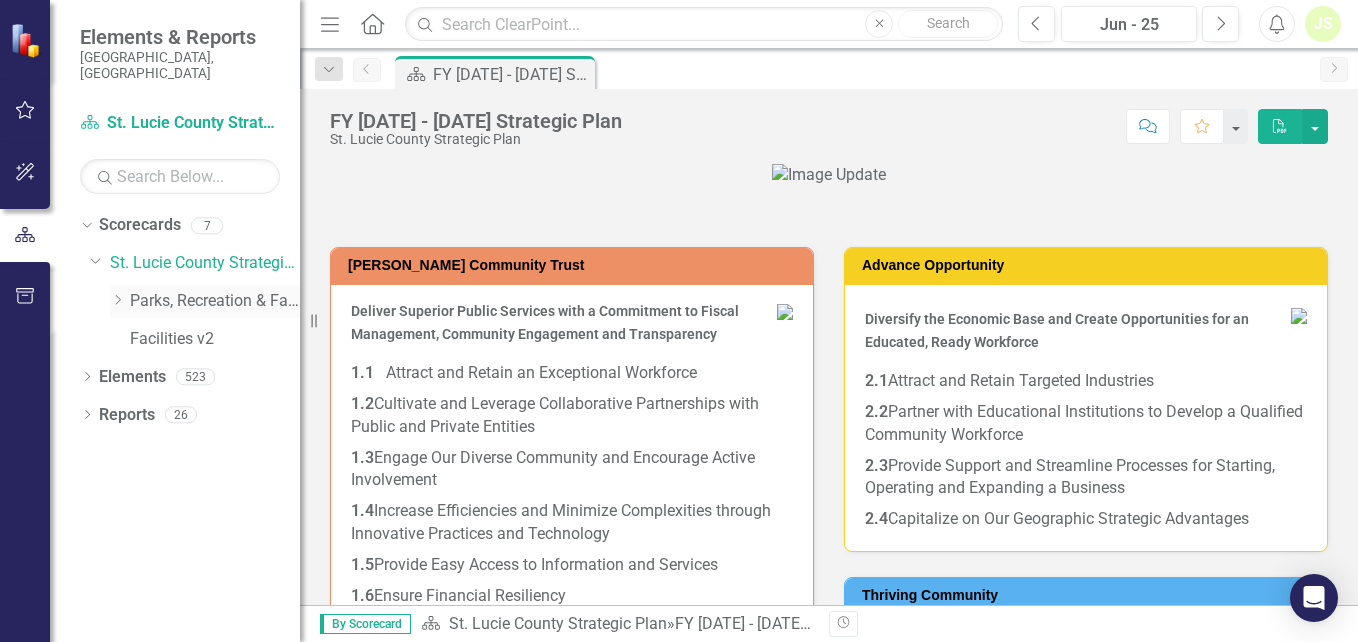 click on "Dropdown" at bounding box center [117, 301] 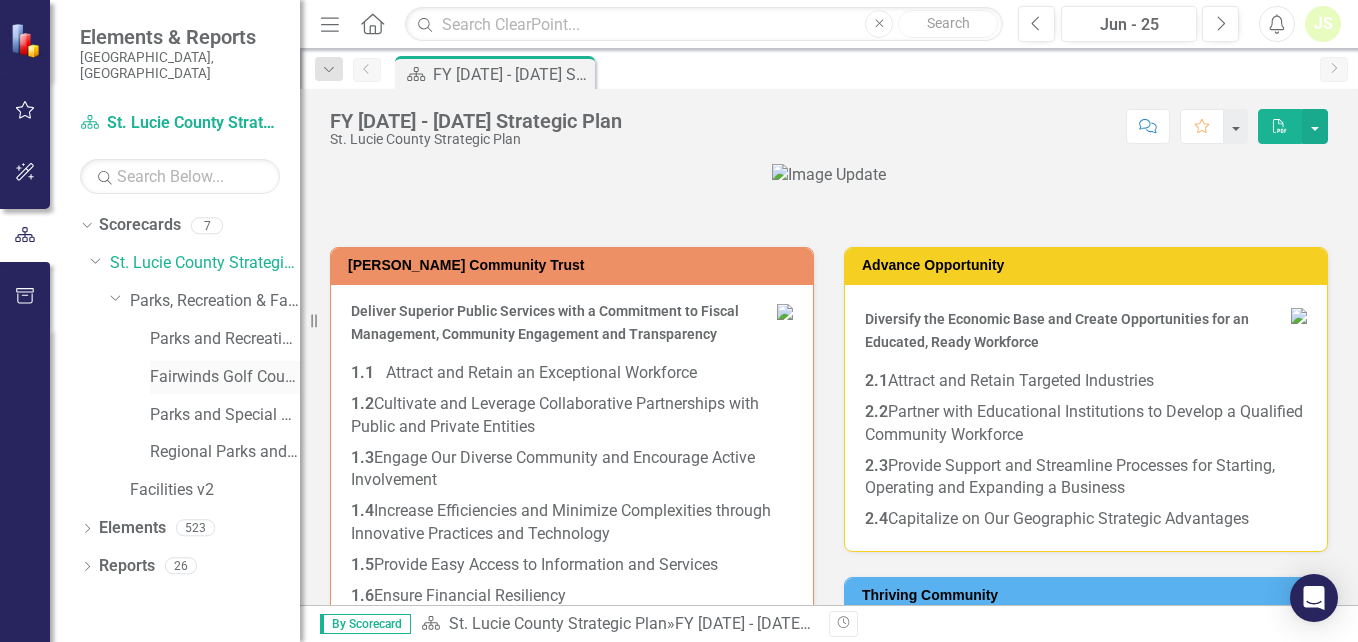 click on "Fairwinds Golf Course" at bounding box center [225, 377] 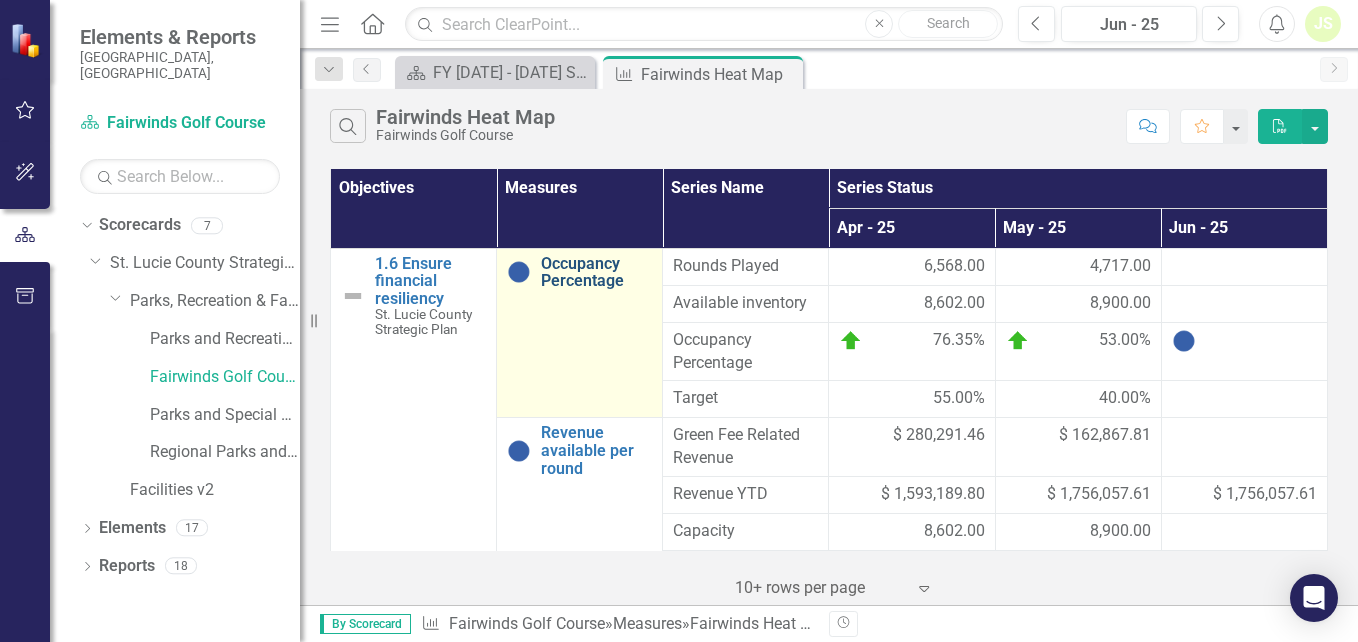 click on "Occupancy Percentage" at bounding box center [596, 272] 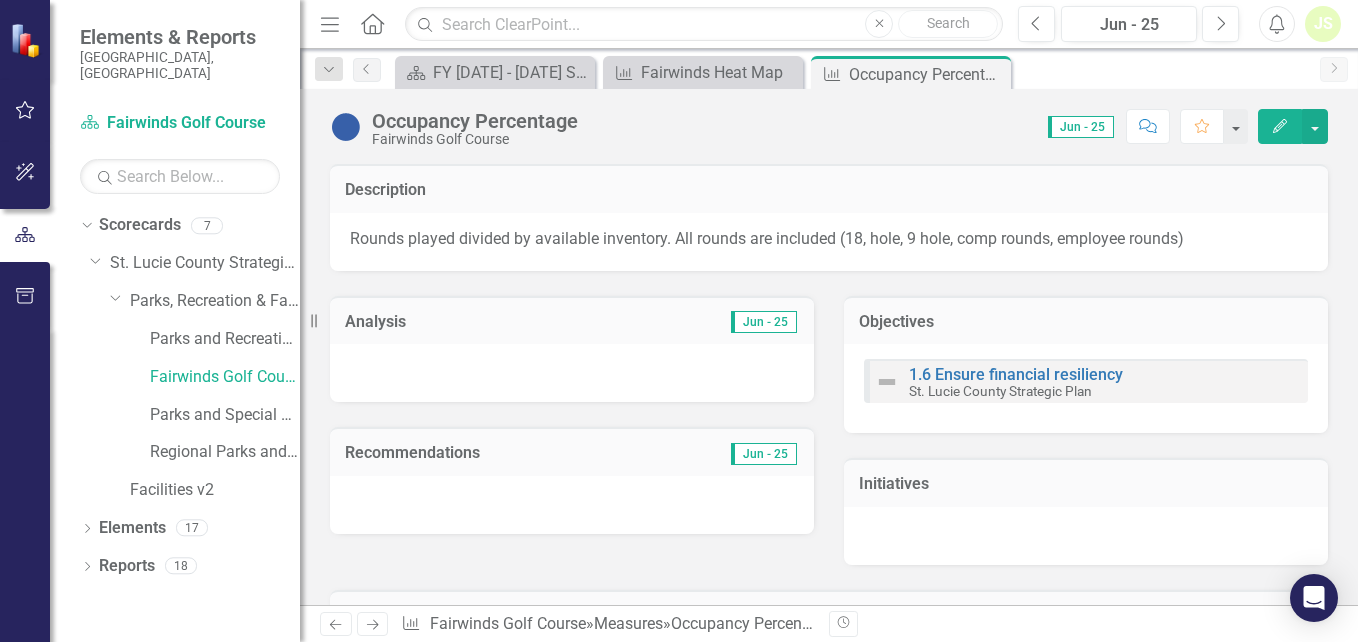 click on "Edit" 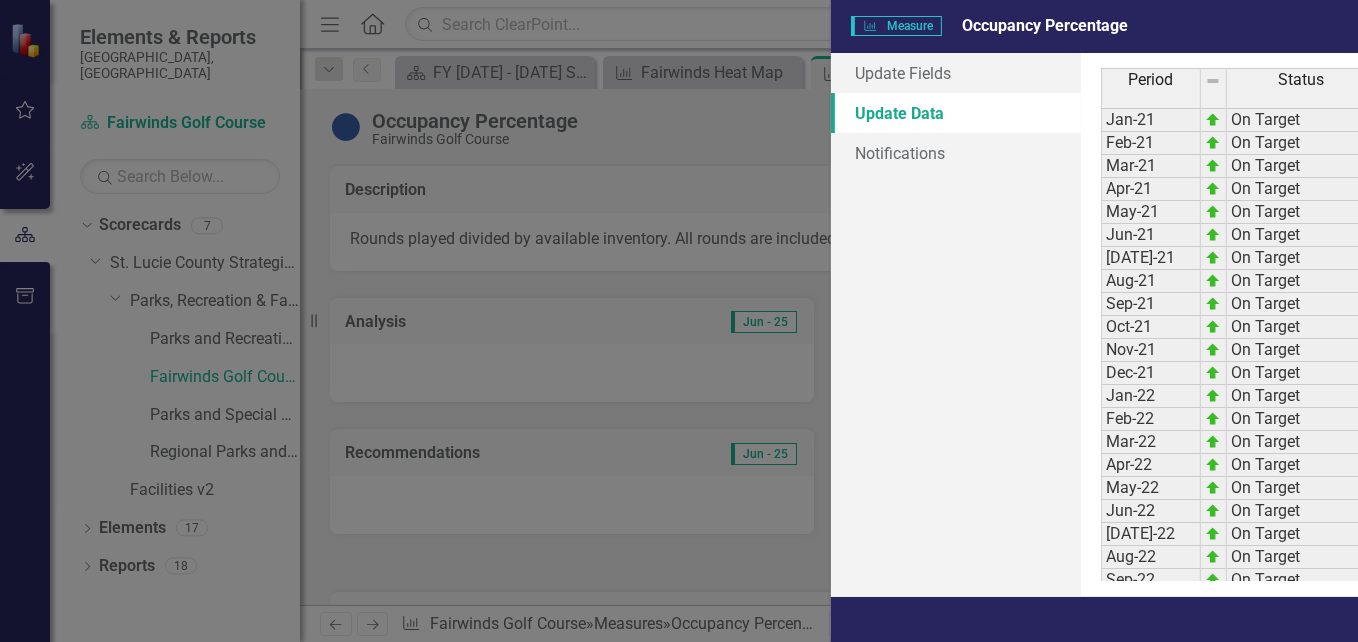 scroll, scrollTop: 0, scrollLeft: 0, axis: both 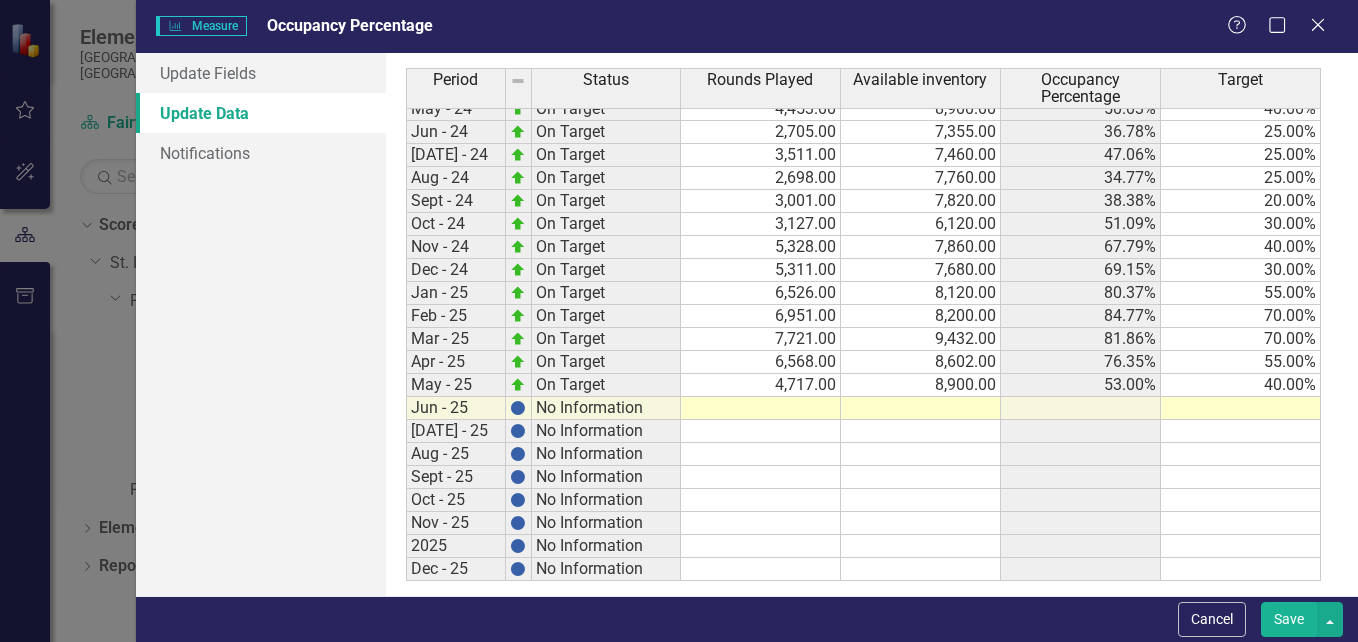 click on "23-Apr On Target 6,208.00 8,521.00 72.86% 55.00% 23-May On Target 4,980.00 8,900.00 55.96% 40.00% 23-Jun On Target 2,887.00 7,355.00 39.25% 25.00% 23-[DATE] On Target 3,719.00 7,460.00 49.85% 25.00% 23-Aug On Target 2,793.00 7,760.00 35.99% 25.00% 23-Sep On Target 3,797.00 7,820.00 48.55% 20.00% 23-Oct On Target 4,219.00 8,620.00 48.94% 30.00% 23-Nov On Target 4,661.00 7,860.00 59.30% 40.00% Dec-23 On Target 5,088.00 7,690.00 66.16% 30.00% Jan - 24 On Target 6,568.00 8,260.00 79.52% 55.00% Feb - 24 On Target 6,758.00 8,200.00 82.41% 70.00% Mar - 24 On Target 7,581.00 9,432.00 80.38% 70.00% Apr - 24 On Target 6,566.00 8,521.00 77.06% 55.00% May - 24 On Target 4,453.00 8,900.00 50.03% 40.00% Jun - 24 On Target 2,705.00 7,355.00 36.78% 25.00% [DATE] - 24 On Target 3,511.00 7,460.00 47.06% 25.00% Aug - 24 On Target 2,698.00 7,760.00 34.77% 25.00% Sept - 24 On Target 3,001.00 7,820.00 38.38% 20.00% Oct - 24 On Target 3,127.00 6,120.00 51.09% 30.00% Nov - 24 On Target 5,328.00 7,860.00 67.79% 40.00% Dec - 24 On Target" at bounding box center [863, 189] 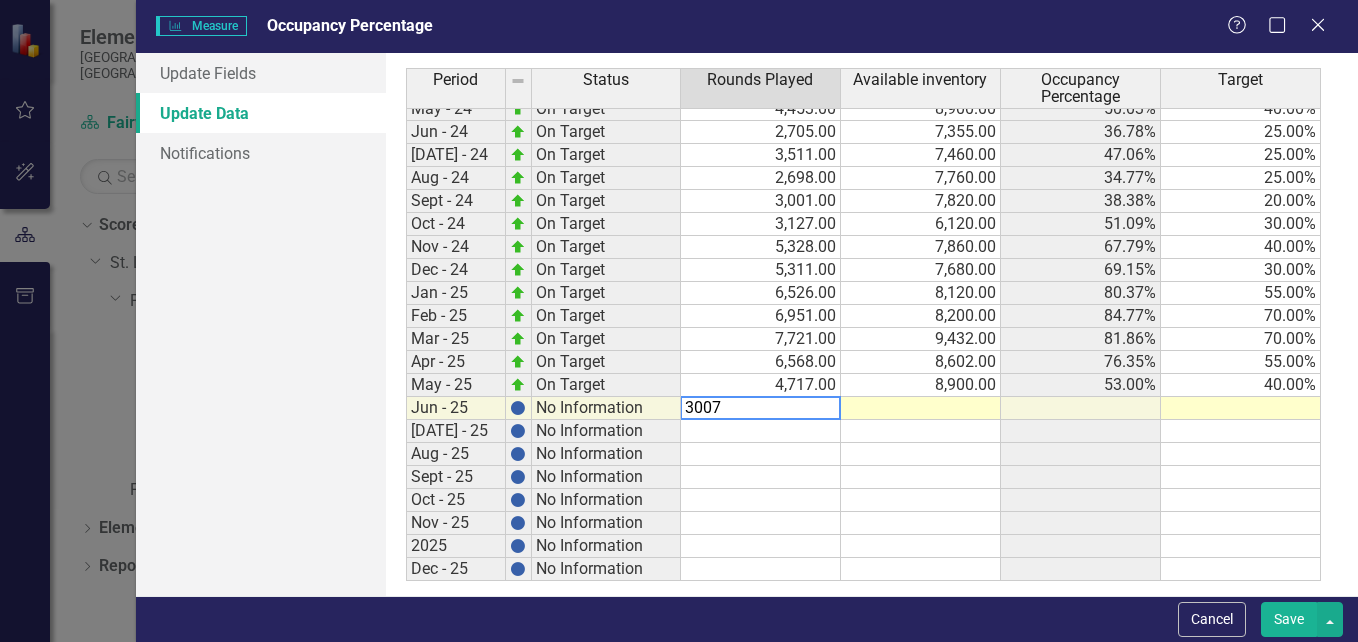 type on "3007" 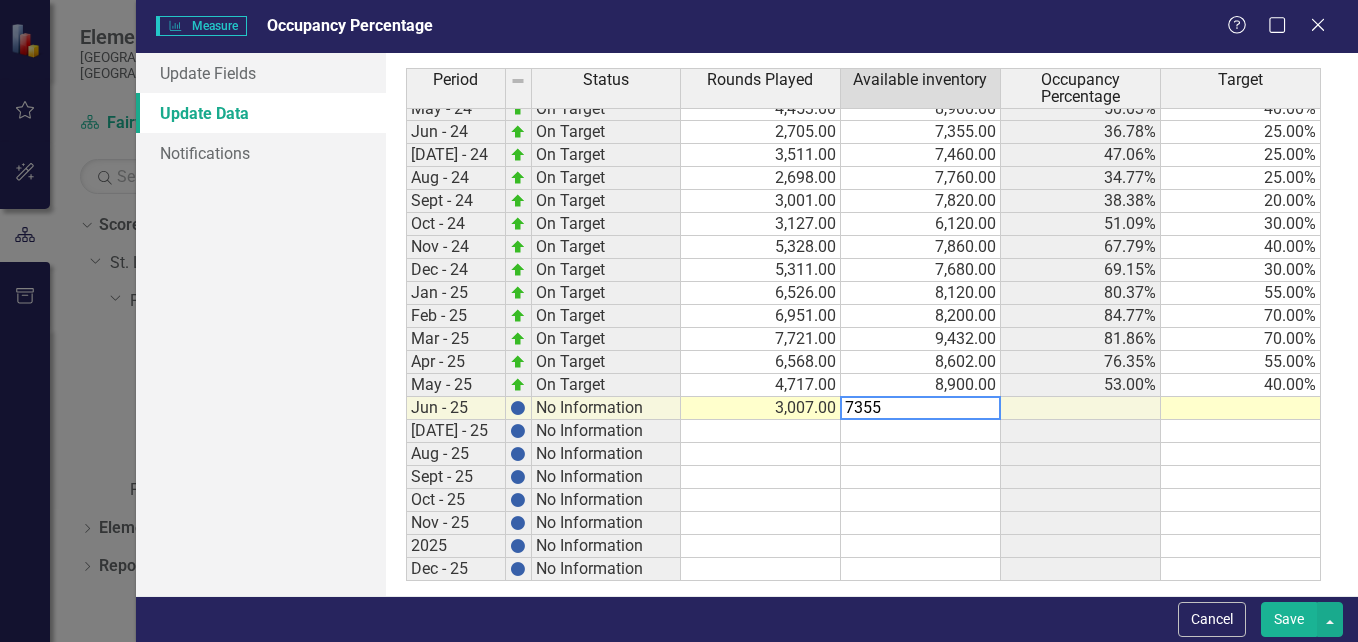 type on "7355" 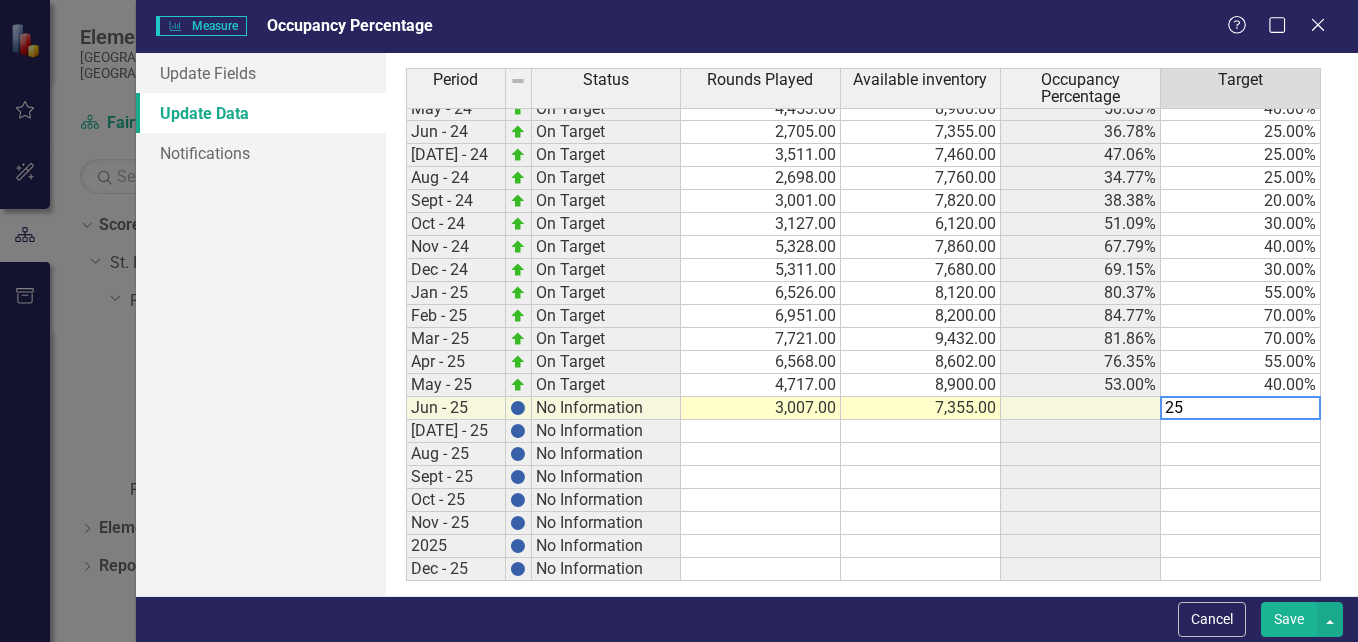 type on "25" 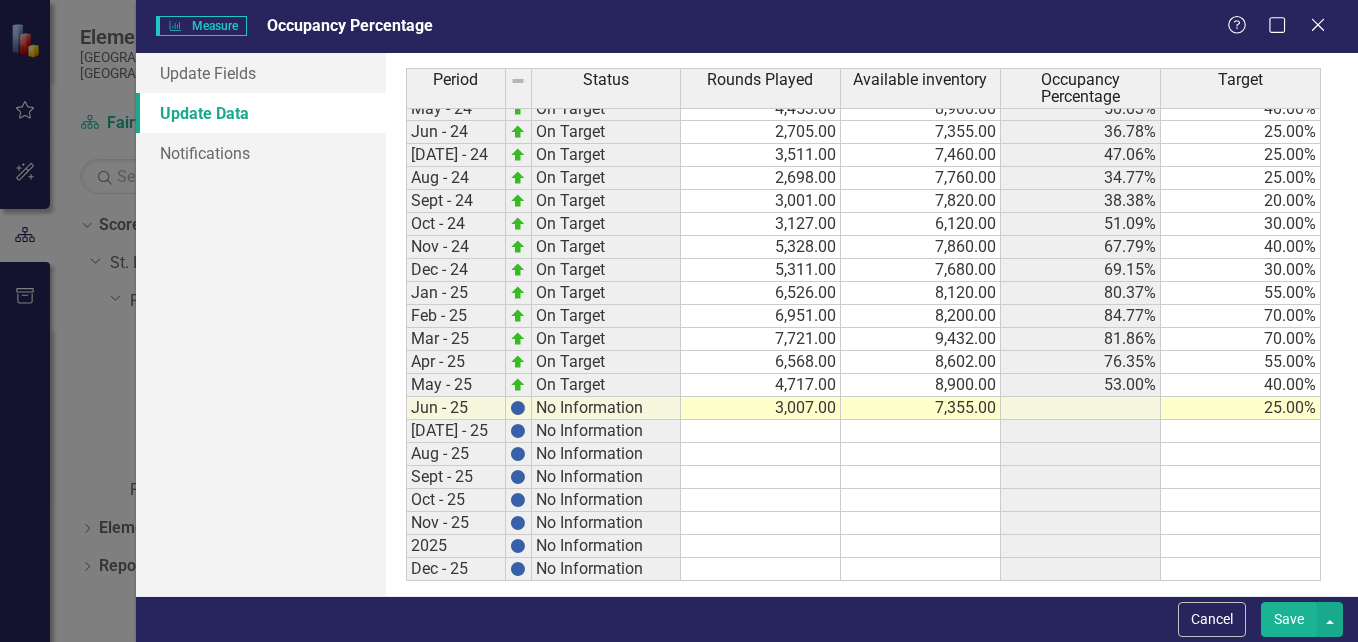 click on "Save" at bounding box center [1289, 619] 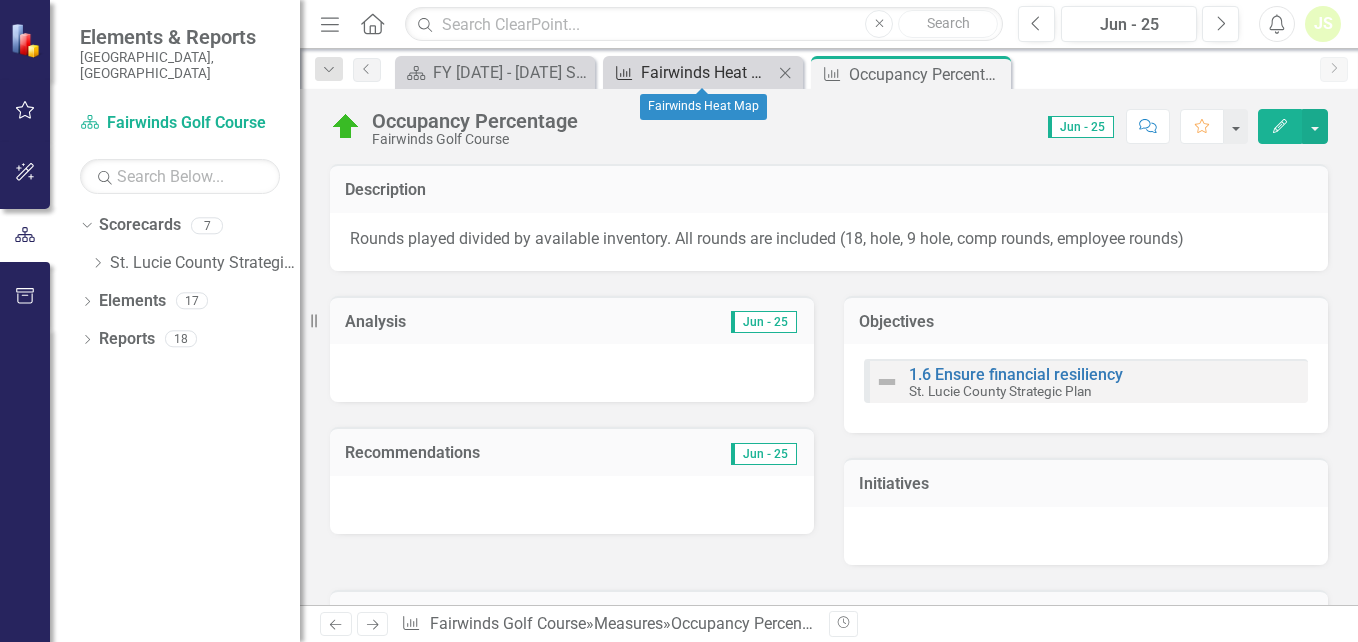 click on "Fairwinds Heat Map" at bounding box center (707, 72) 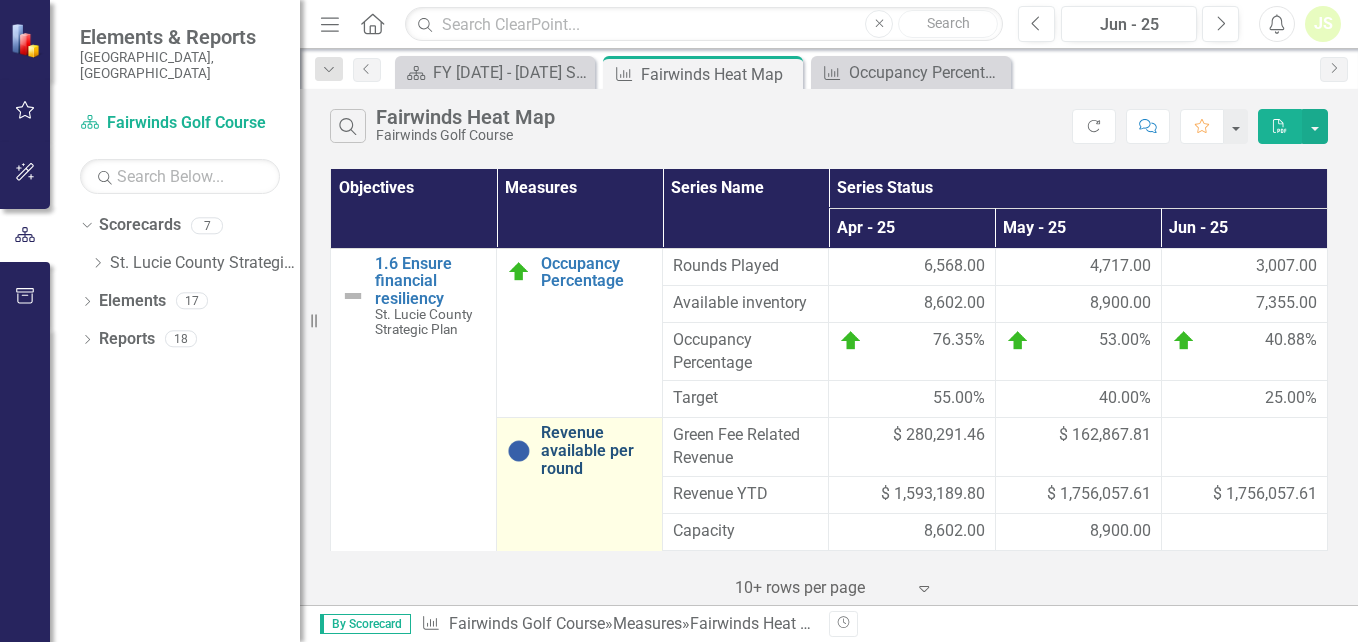 click on "Revenue available per round" at bounding box center [596, 450] 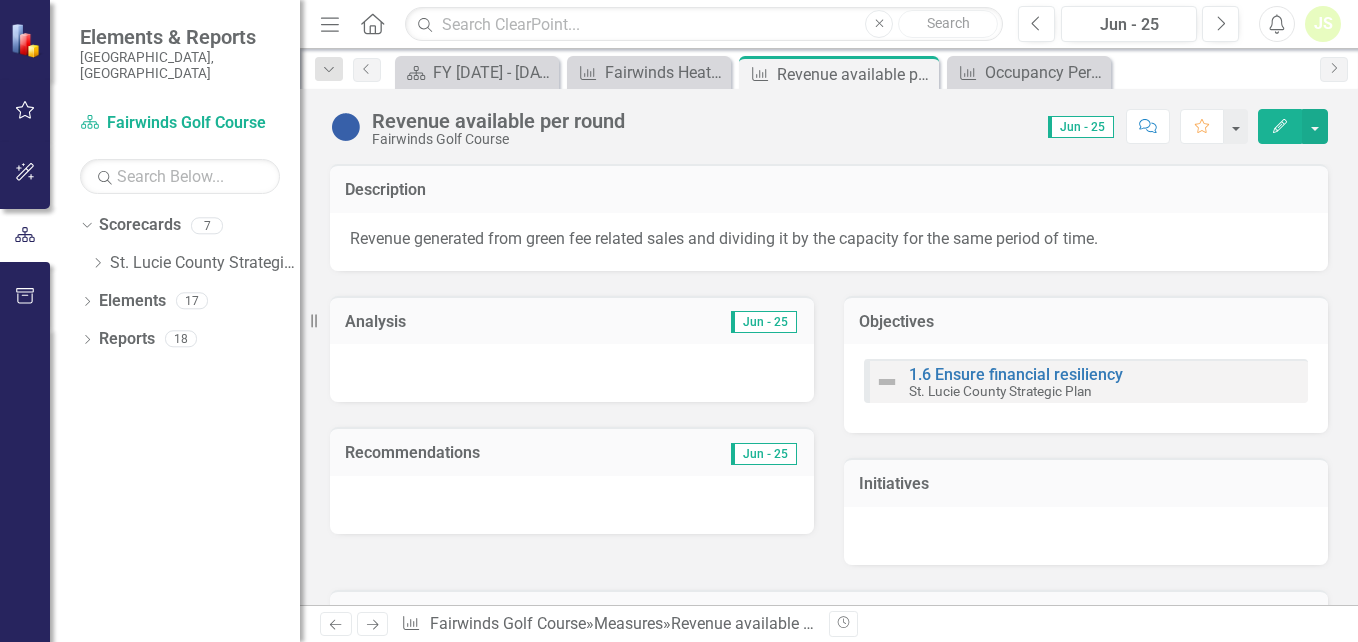 click on "Edit" 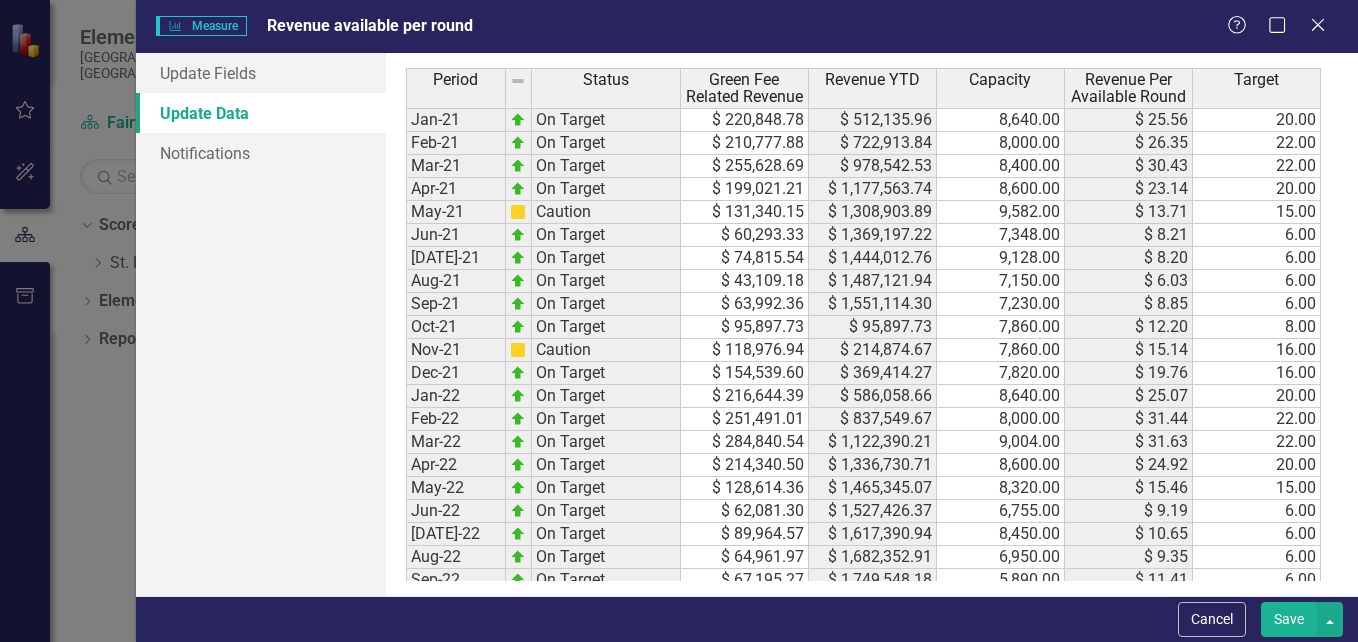 scroll, scrollTop: 0, scrollLeft: 0, axis: both 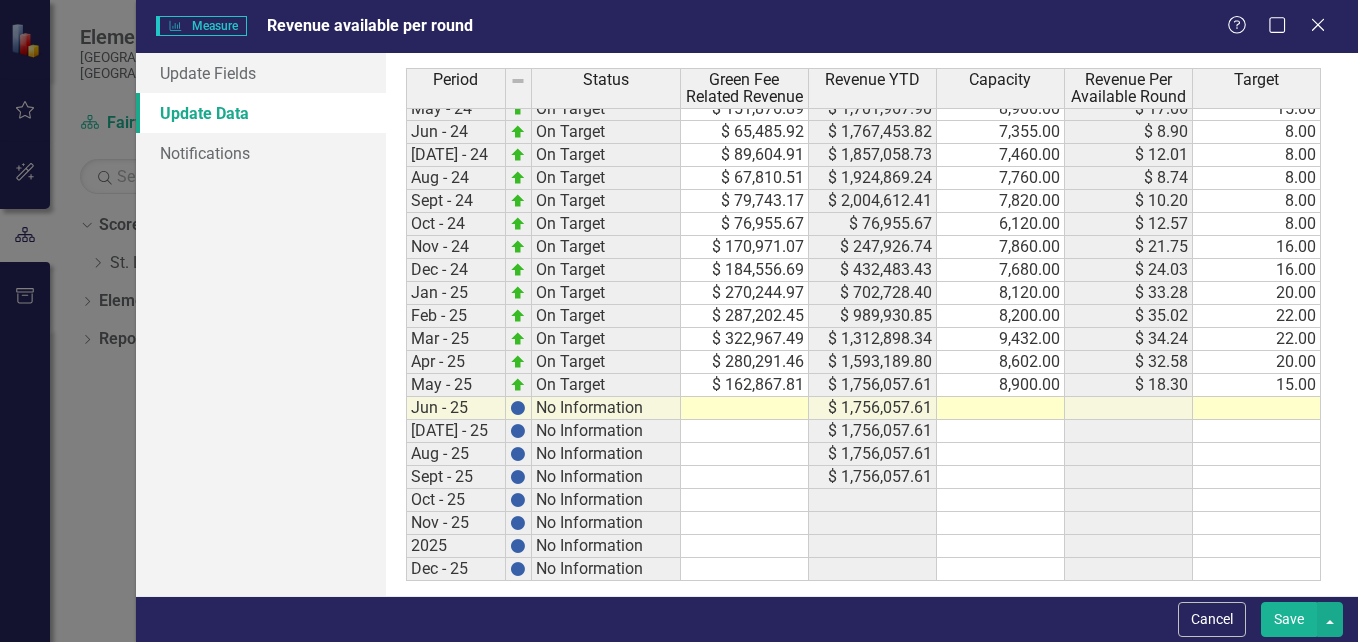 click on "Oct-22 On Target $ 115,180.55 $ 115,180.55 8,620.00 $ 13.36 8.00 Nov-22 On Target $ 141,020.99 $ 256,201.54 7,860.00 $ 17.94 16.00 Dec-22 On Target $ 173,229.11 $ 429,430.65 7,690.00 $ 22.53 16.00 23-Jan On Target $ 265,283.30 $ 694,713.95 8,260.00 $ 32.12 20.00 23-Feb On Target $ 264,675.71 $ 959,389.66 8,200.00 $ 32.28 22.00 23-Mar On Target $ 316,203.35 $ 1,275,593.01 9,432.00 $ 33.52 22.00 23-Apr On Target $ 218,330.23 $ 1,493,923.24 8,521.00 $ 25.62 20.00 23-May On Target $ 152,314.54 $ 1,646,237.78 8,900.00 $ 17.11 15.00 23-Jun On Target $ 74,233.72 $ 1,720,471.50 7,355.00 $ 10.09 8.00 23-[DATE] On Target $ 94,415.83 $ 1,814,887.33 7,460.00 $ 12.66 8.00 23-Aug On Target $ 69,953.33 $ 1,884,840.66 7,760.00 $ 9.01 8.00 23-Sep On Target $ 102,467.39 $ 1,987,308.05 7,820.00 $ 13.10 8.00 23-Oct On Target $ 117,495.72 $ 117,495.72 8,620.00 $ 13.63 8.00 23-Nov On Target $ 153,914.20 $ 271,409.92 7,860.00 $ 19.58 16.00 Dec-23 On Target $ 172,110.23 $ 443,520.15 7,690.00 $ 22.38 16.00 Jan - 24 On Target 8,260.00" at bounding box center (863, 120) 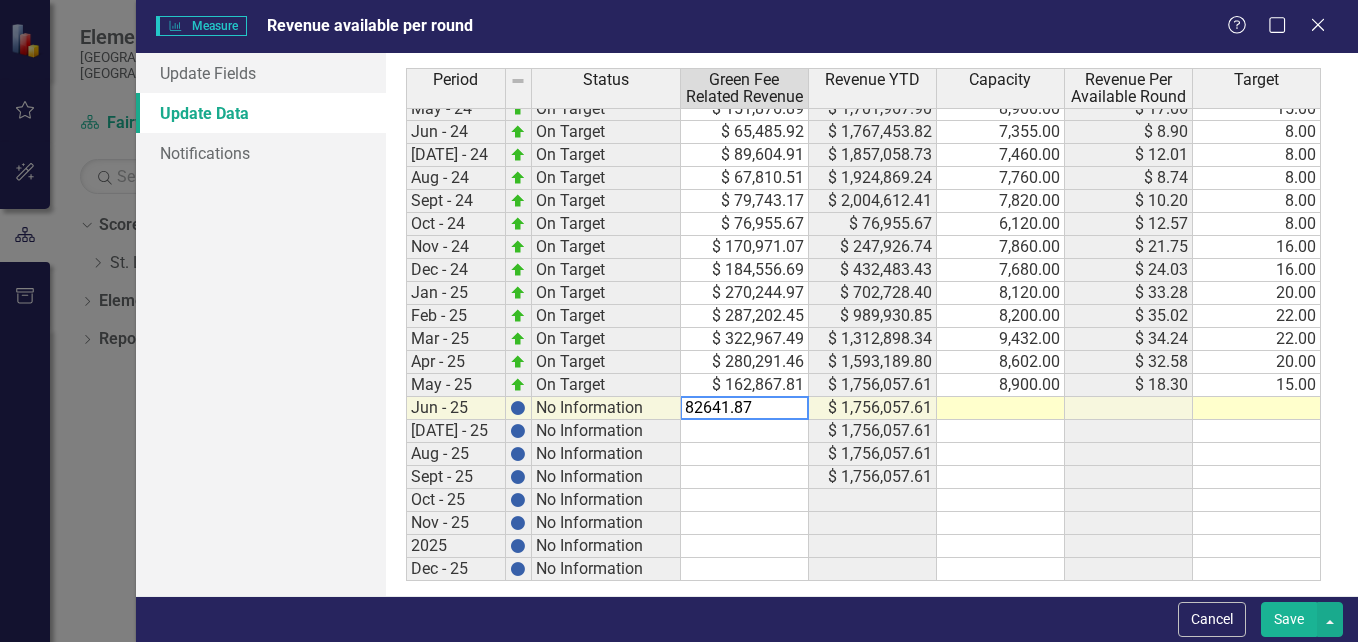 type on "82641.87" 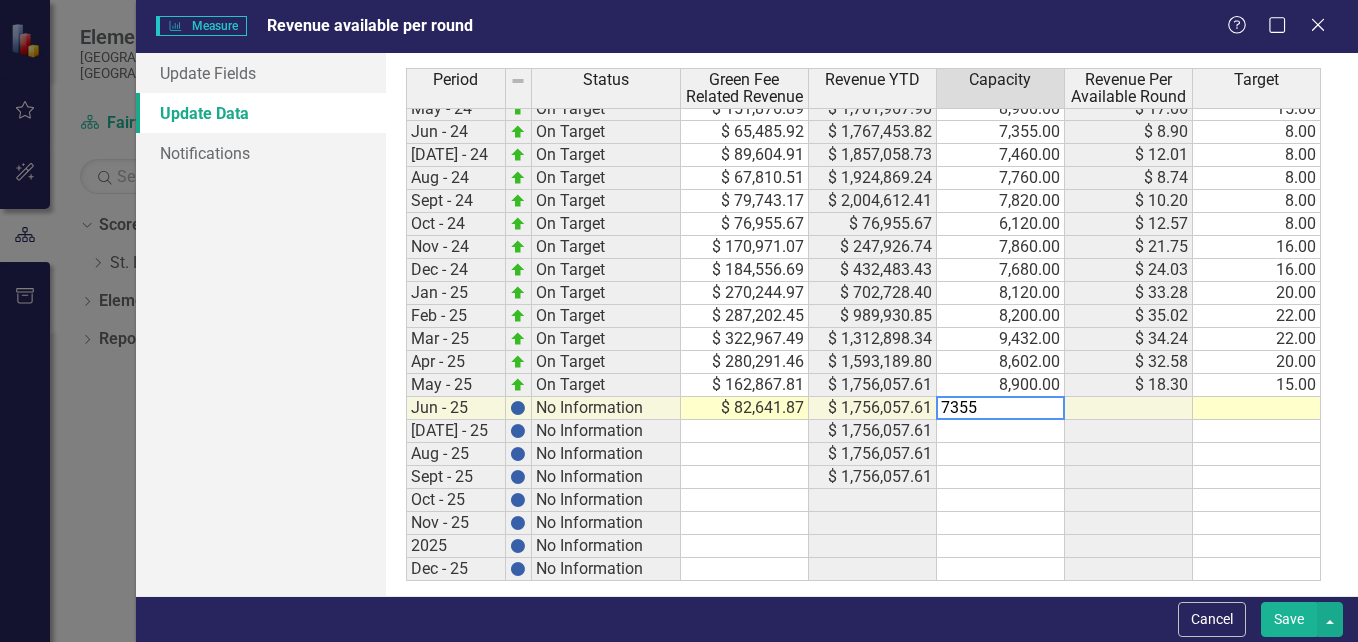 type on "7355" 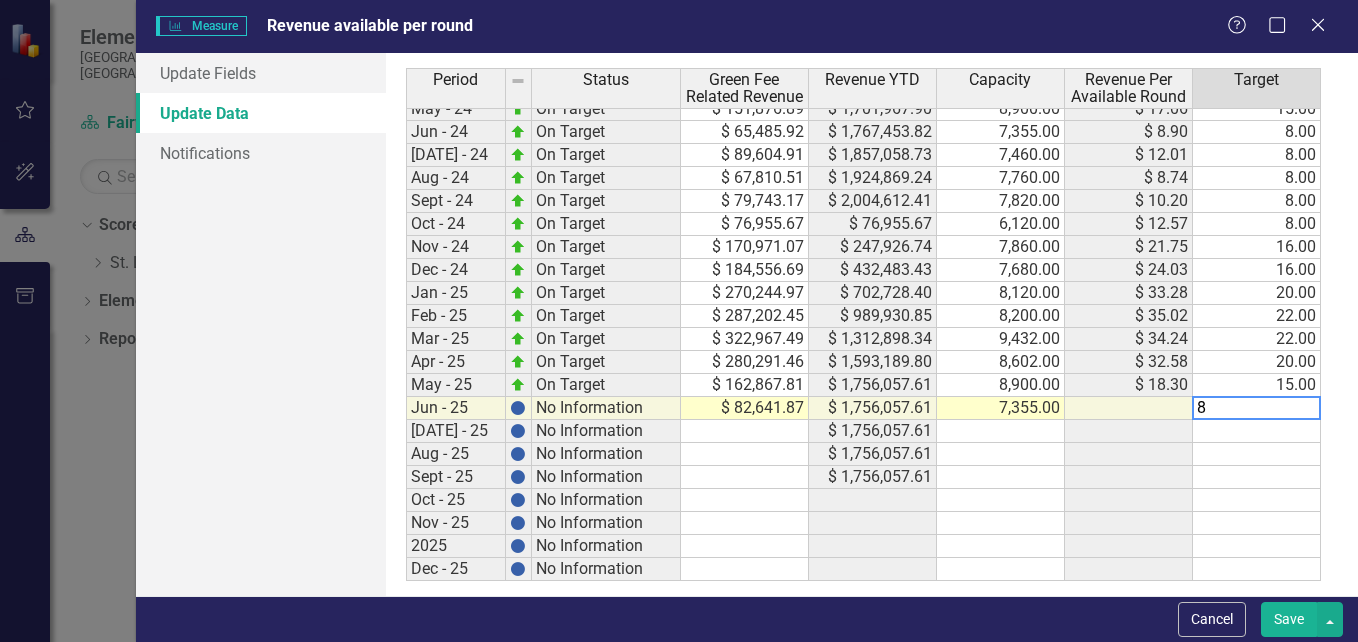 type on "8" 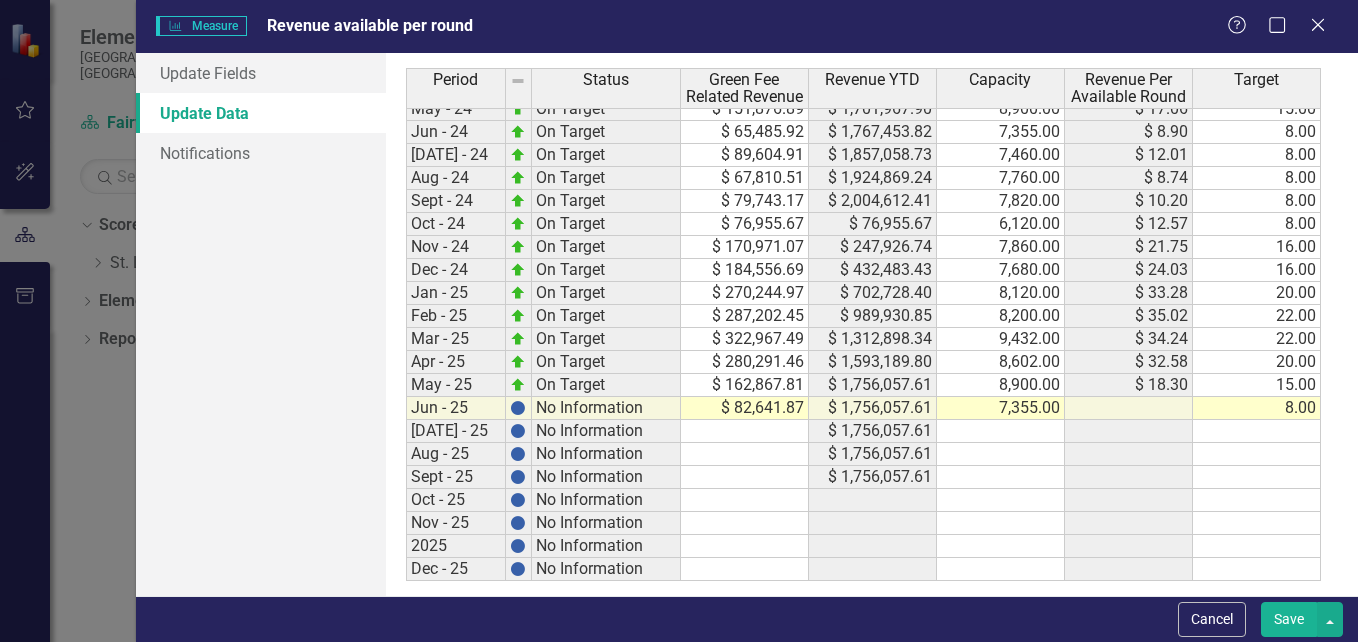 click on "Save" at bounding box center (1289, 619) 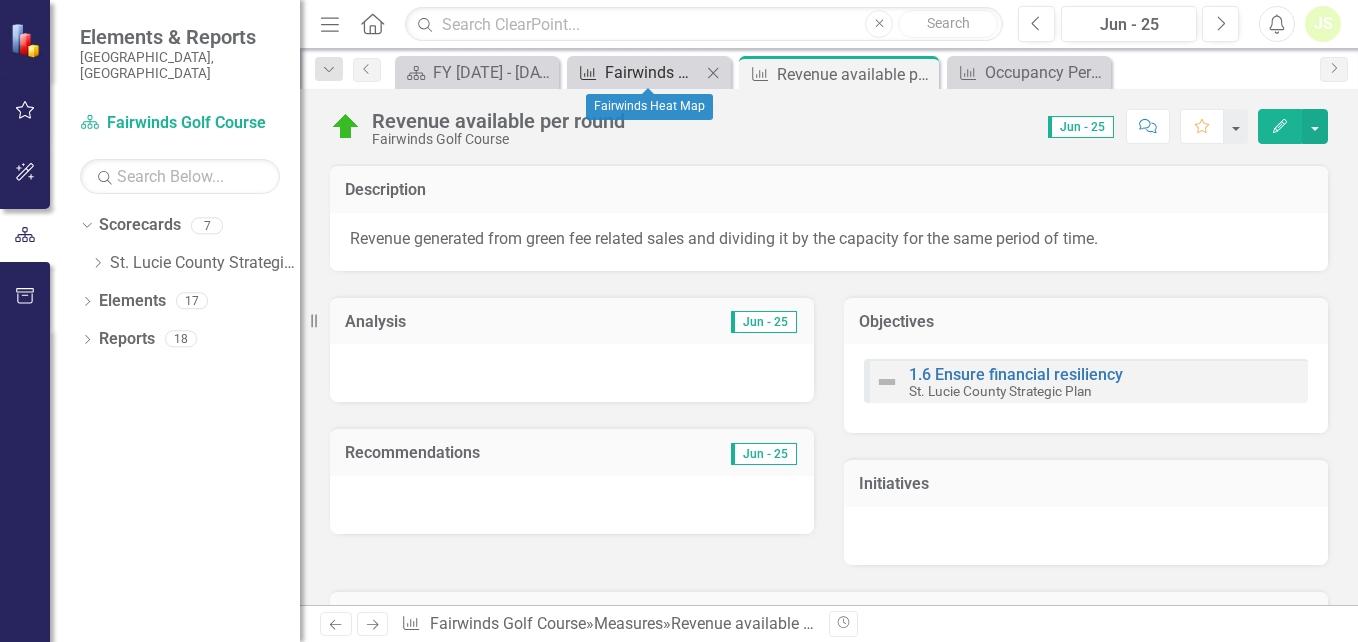 click on "Fairwinds Heat Map" at bounding box center (653, 72) 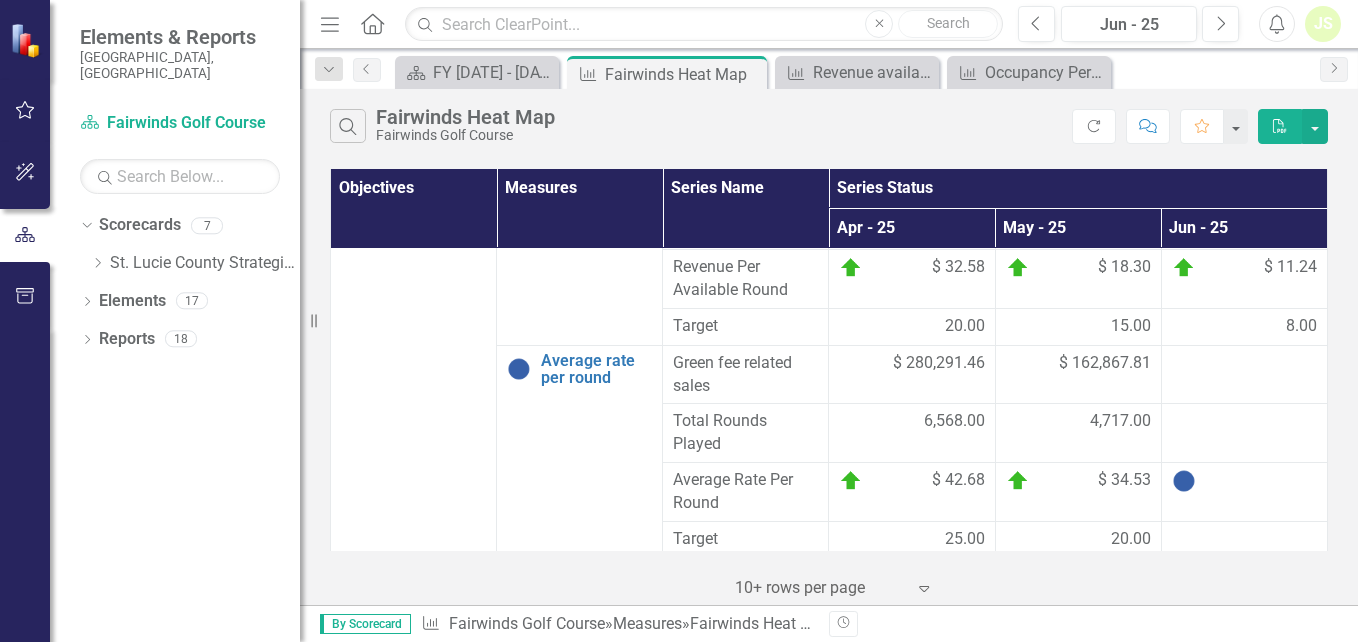 scroll, scrollTop: 318, scrollLeft: 0, axis: vertical 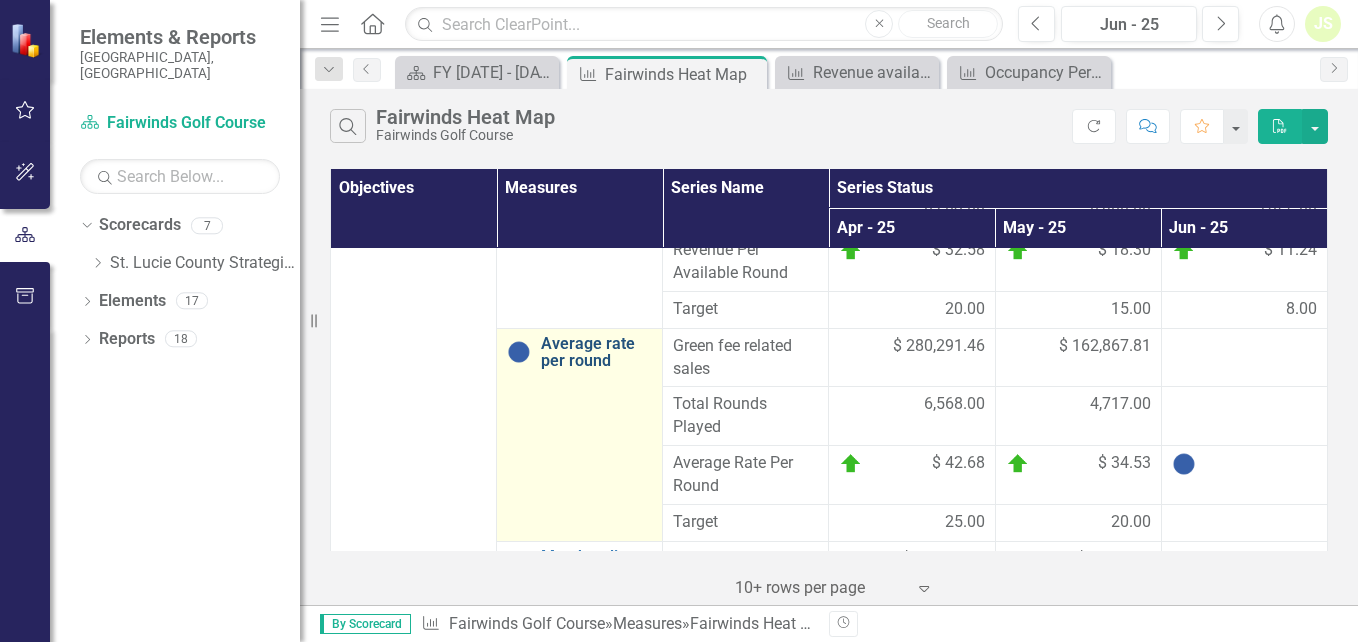 click on "Average rate per round" at bounding box center (596, 352) 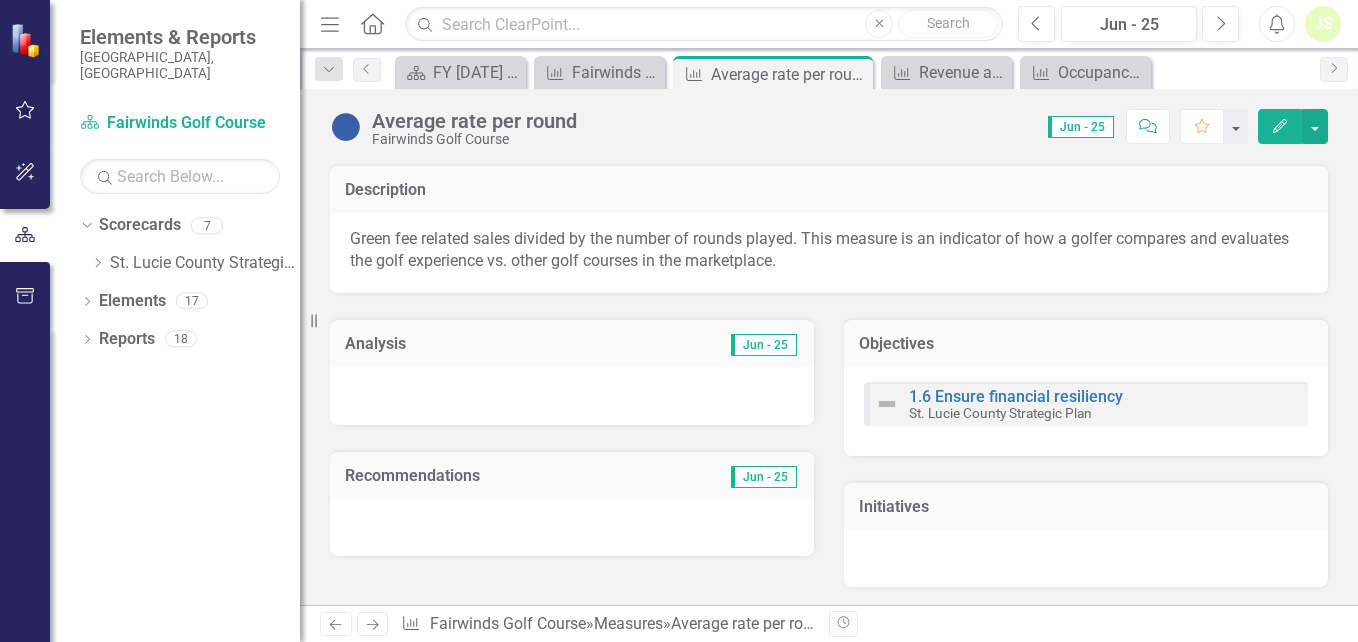 click 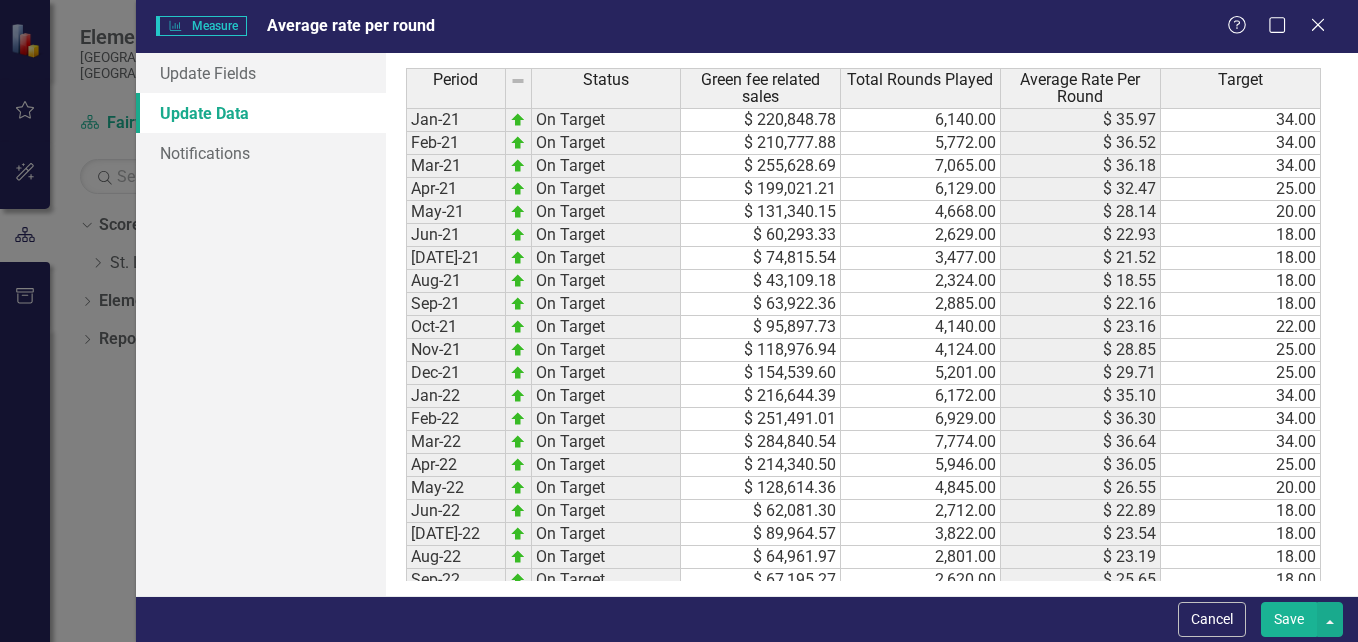 scroll, scrollTop: 0, scrollLeft: 0, axis: both 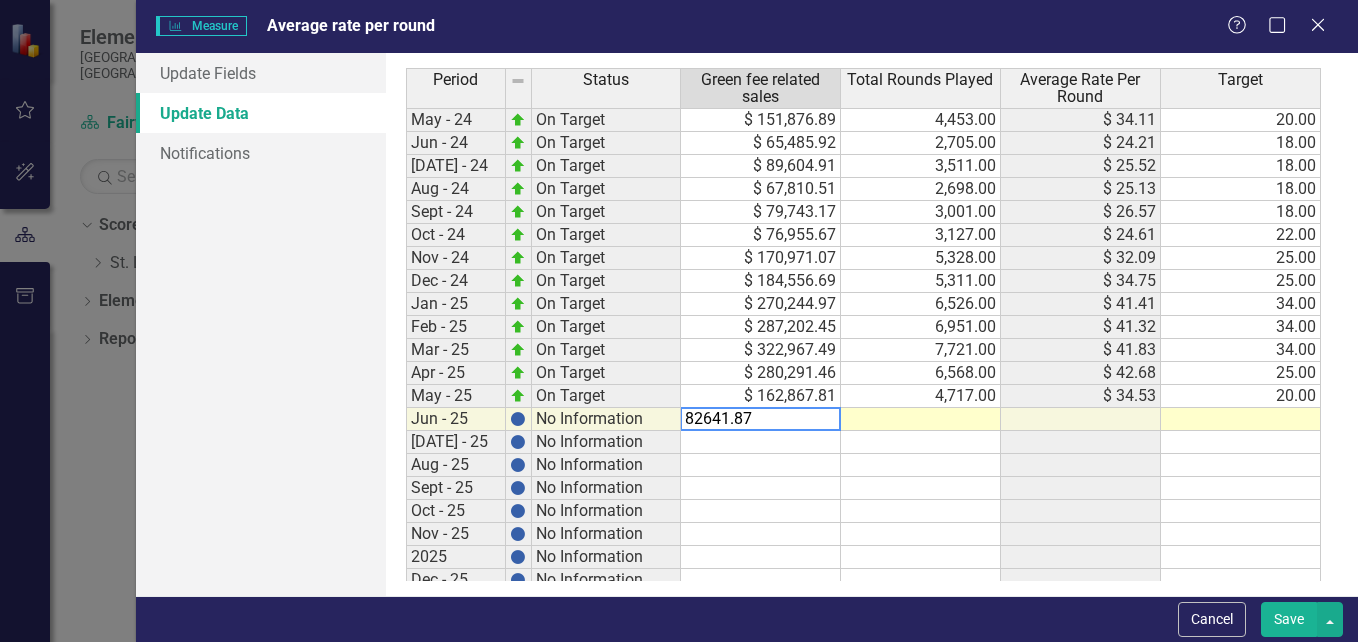 type on "82641.87" 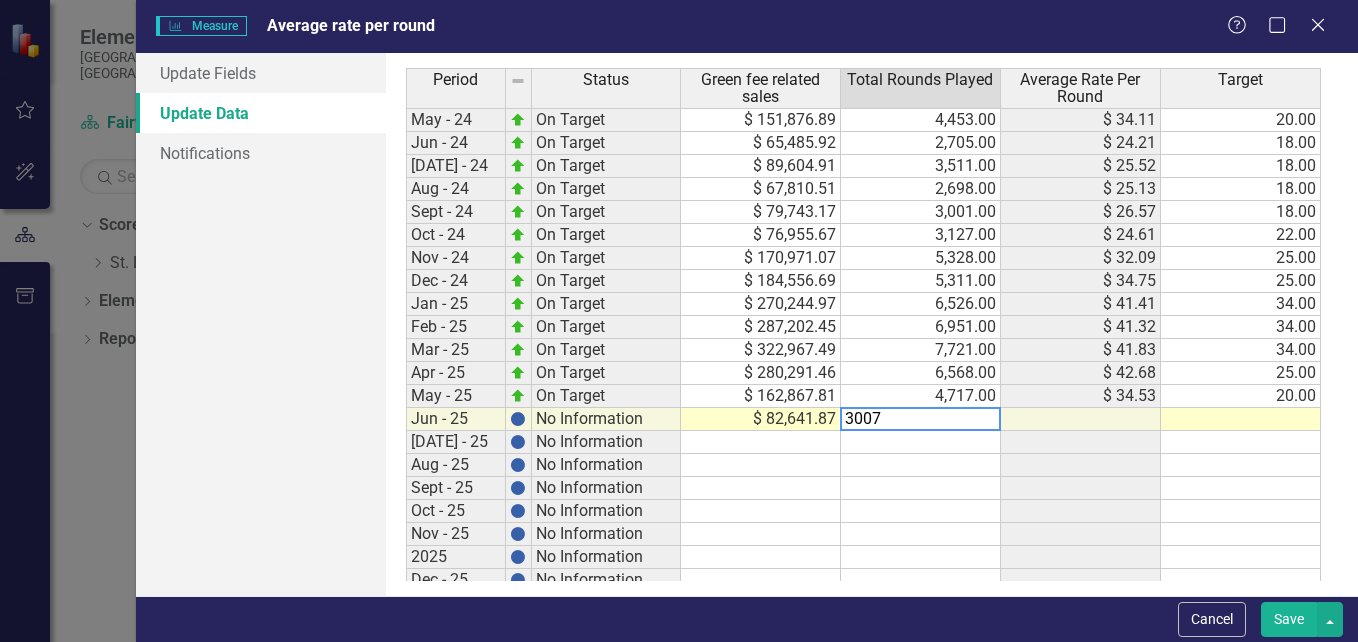 type on "3007" 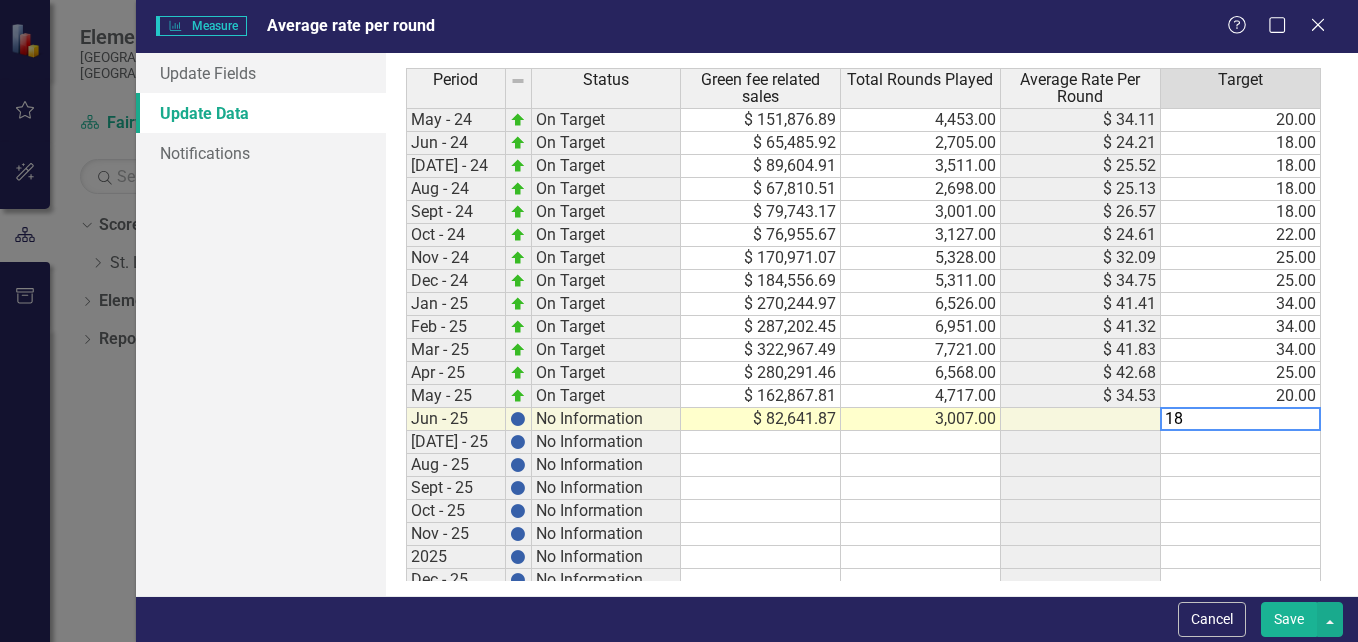type on "18" 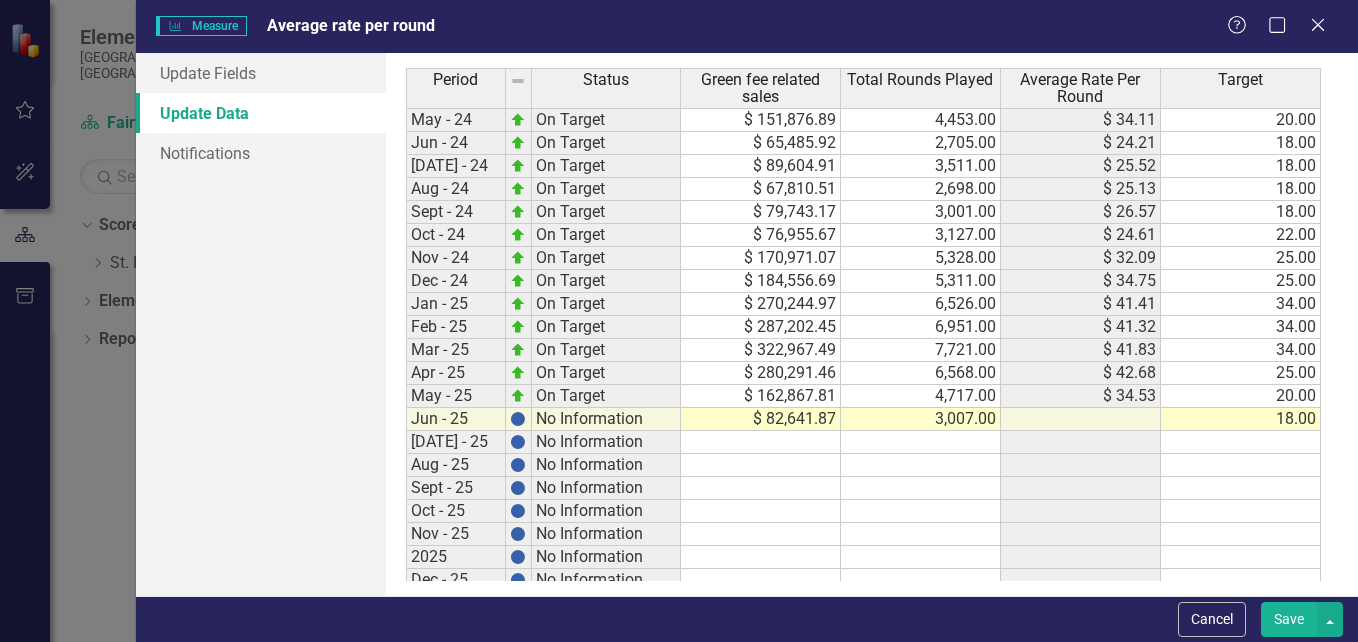 click on "Save" at bounding box center [1289, 619] 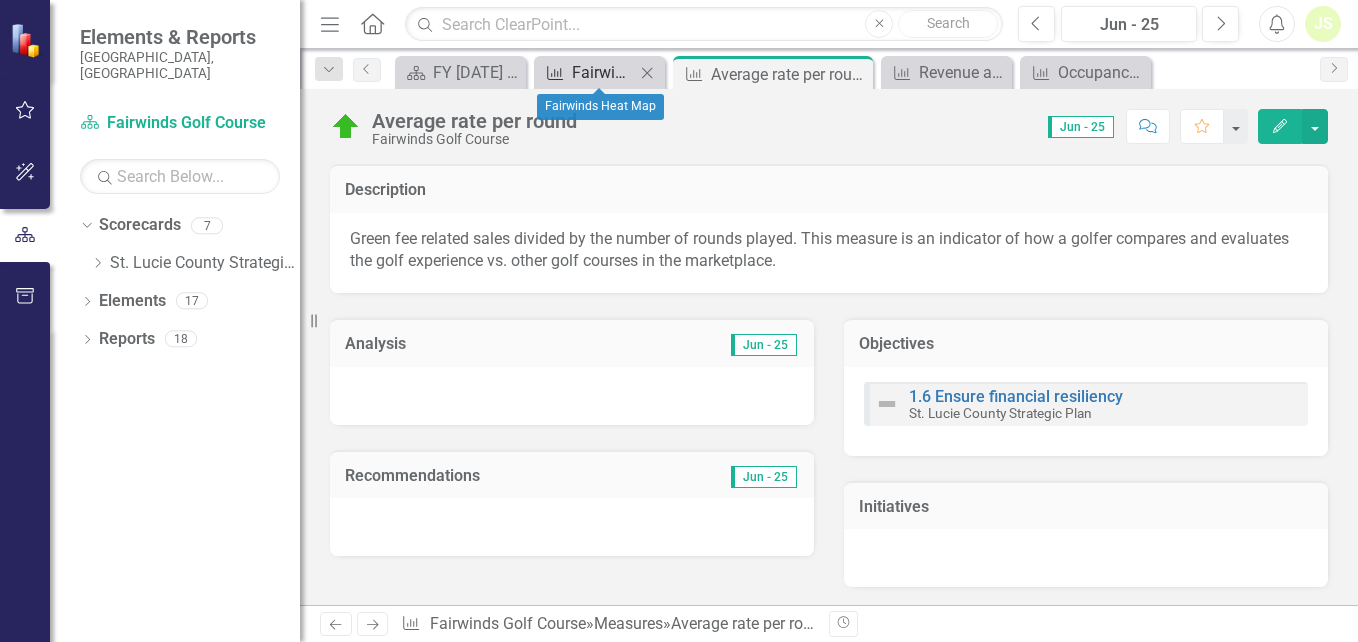 click on "Fairwinds Heat Map" at bounding box center [603, 72] 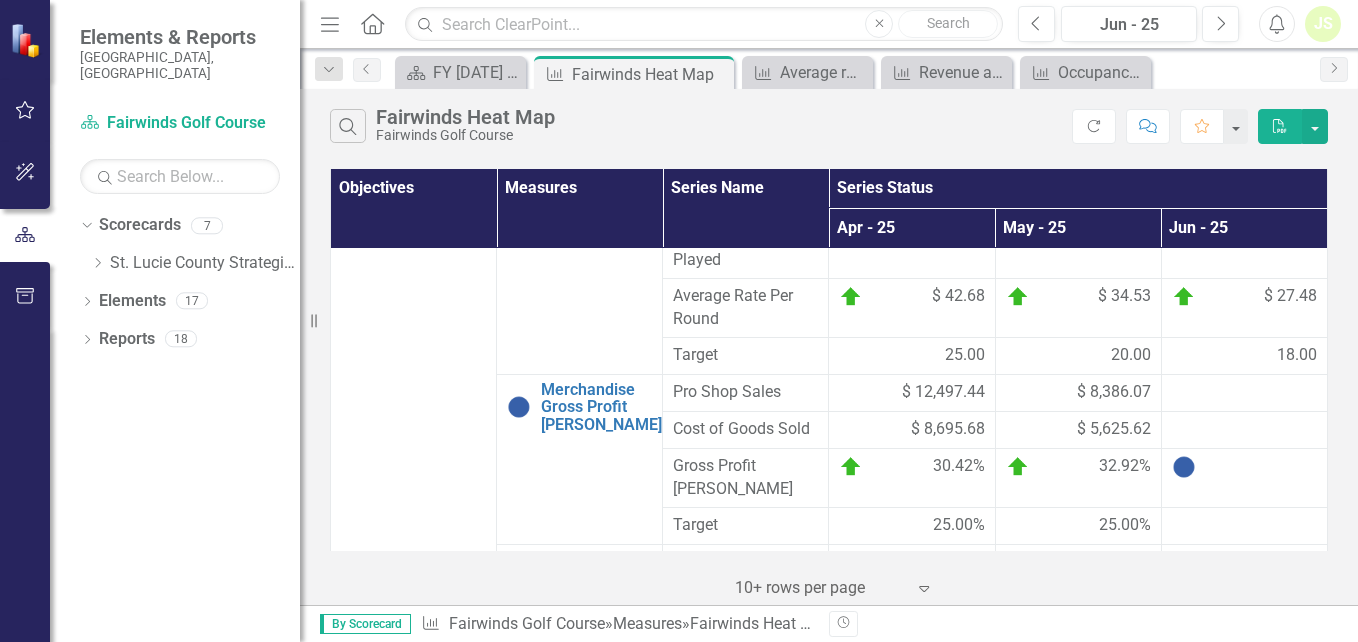 scroll, scrollTop: 495, scrollLeft: 0, axis: vertical 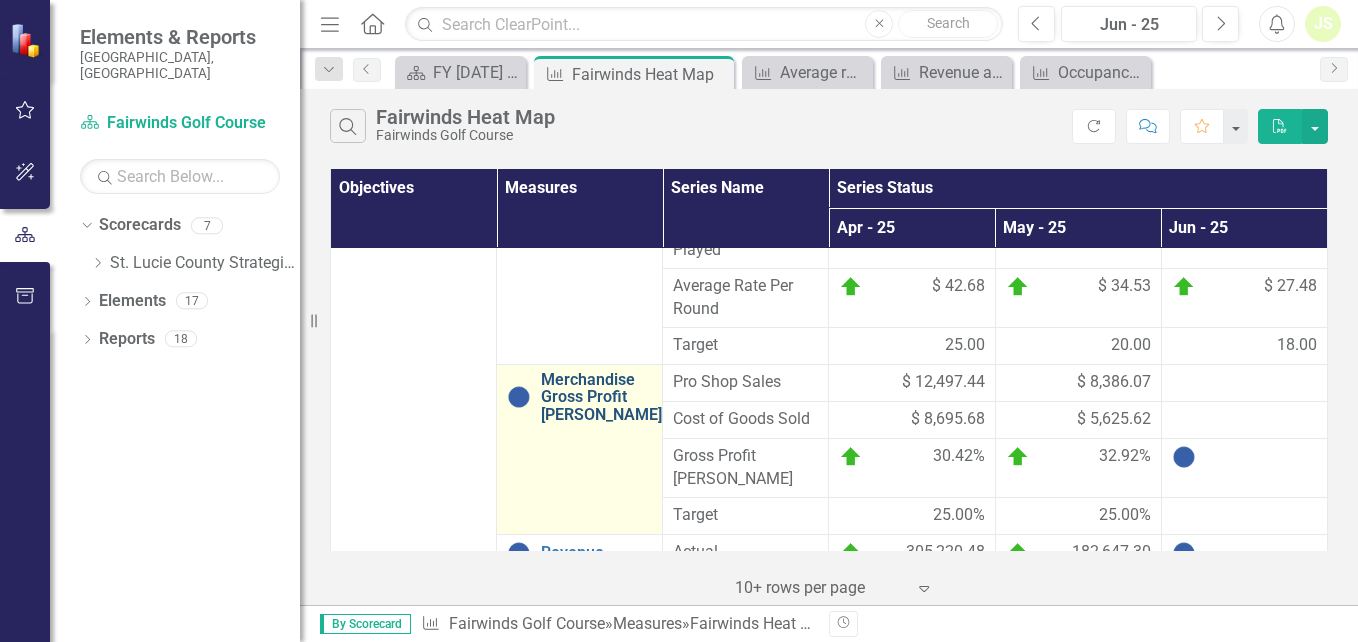 click on "Merchandise Gross Profit [PERSON_NAME]" at bounding box center (601, 397) 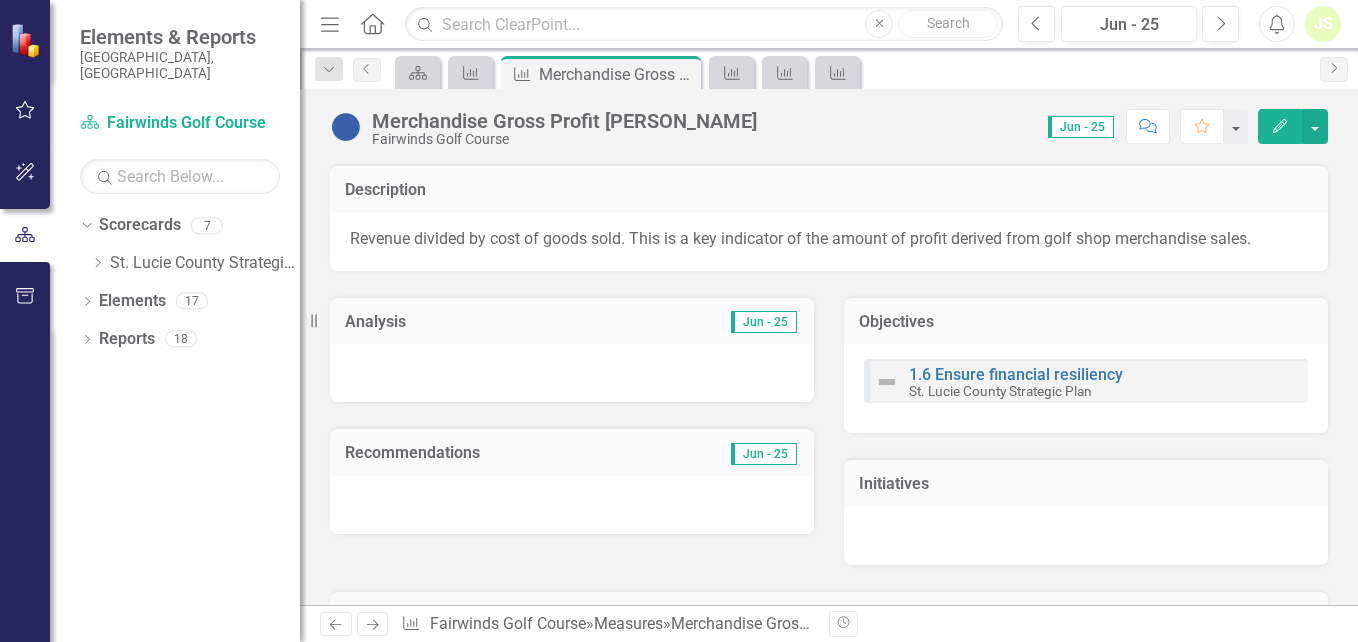 click on "Edit" at bounding box center (1280, 126) 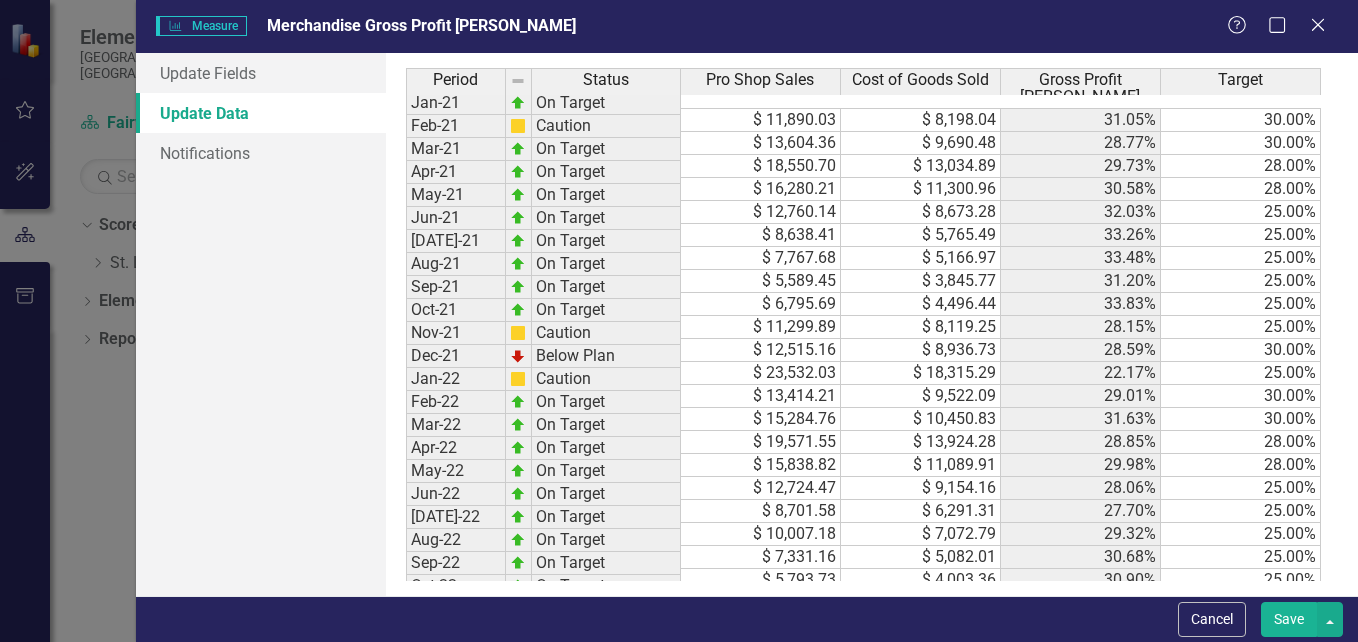 scroll, scrollTop: 0, scrollLeft: 0, axis: both 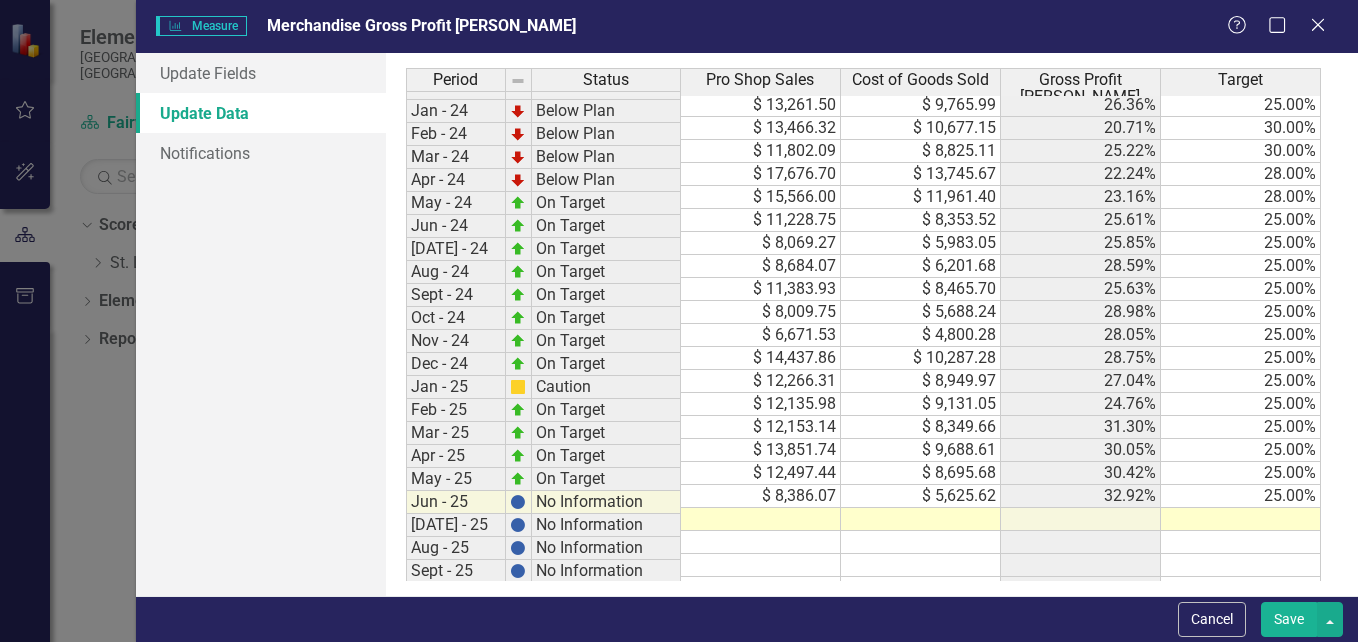 click on "Aug-22 On Target $ 7,331.16 $ 5,082.01 30.68% 25.00% Sep-22 On Target $ 5,793.73 $ 4,003.36 30.90% 25.00% Oct-22 On Target $ 9,639.69 $ 6,333.92 34.29% 25.00% Nov-22 On Target $ 11,125.93 $ 7,672.61 31.04% 30.00% Dec-22 On Target $ 14,666.82 $ 10,540.13 28.14% 25.00% 23-Jan On Target $ 11,831.46 $ 8,088.61 31.63% 30.00% 23-Feb Caution $ 14,540.83 $ 10,332.04 28.94% 30.00% 23-Mar Caution $ 24,428.99 $ 17,671.31 27.66% 28.00% 23-Apr On Target $ 17,104.13 $ 12,002.97 29.82% 28.00% 23-May On Target $ 12,923.86 $ 9,039.80 30.05% 25.00% 23-Jun On Target $ 8,602.48 $ 6,273.10 27.08% 25.00% 23-[DATE] Caution $ 12,273.94 $ 9,230.28 24.80% 25.00% 23-Aug On Target $ 7,081.27 $ 5,061.43 28.52% 25.00% 23-Sep On Target $ 9,440.21 $ 6,775.45 28.23% 25.00% 23-Oct On Target $ 8,546.57 $ 6,019.77 29.57% 25.00% 23-Nov On Target $ 9,289.91 $ 6,424.00 30.85% 30.00% Dec-23 On Target $ 13,261.50 $ 9,765.99 26.36% 25.00% Jan - 24 Below Plan $ 13,466.32 $ 10,677.15 20.71% 30.00% Feb - 24 Below Plan $ 11,802.09 $ 8,825.11 25.22% 30.00%" at bounding box center (863, 208) 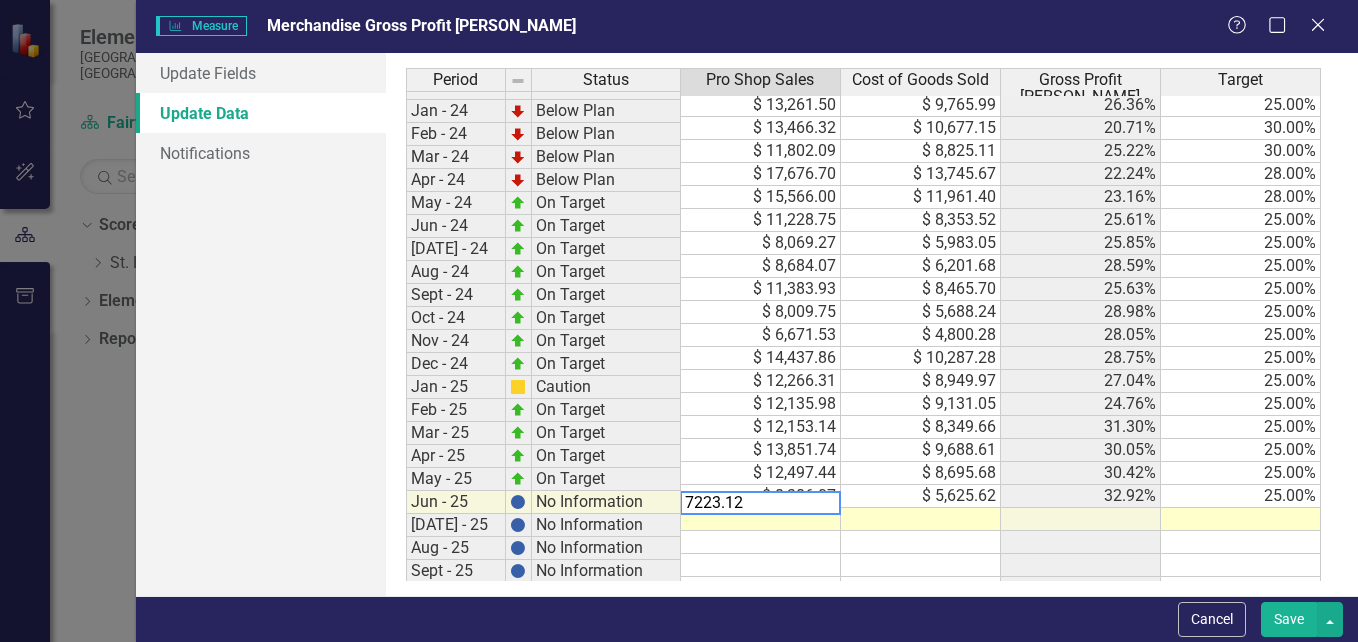 type on "7223.12" 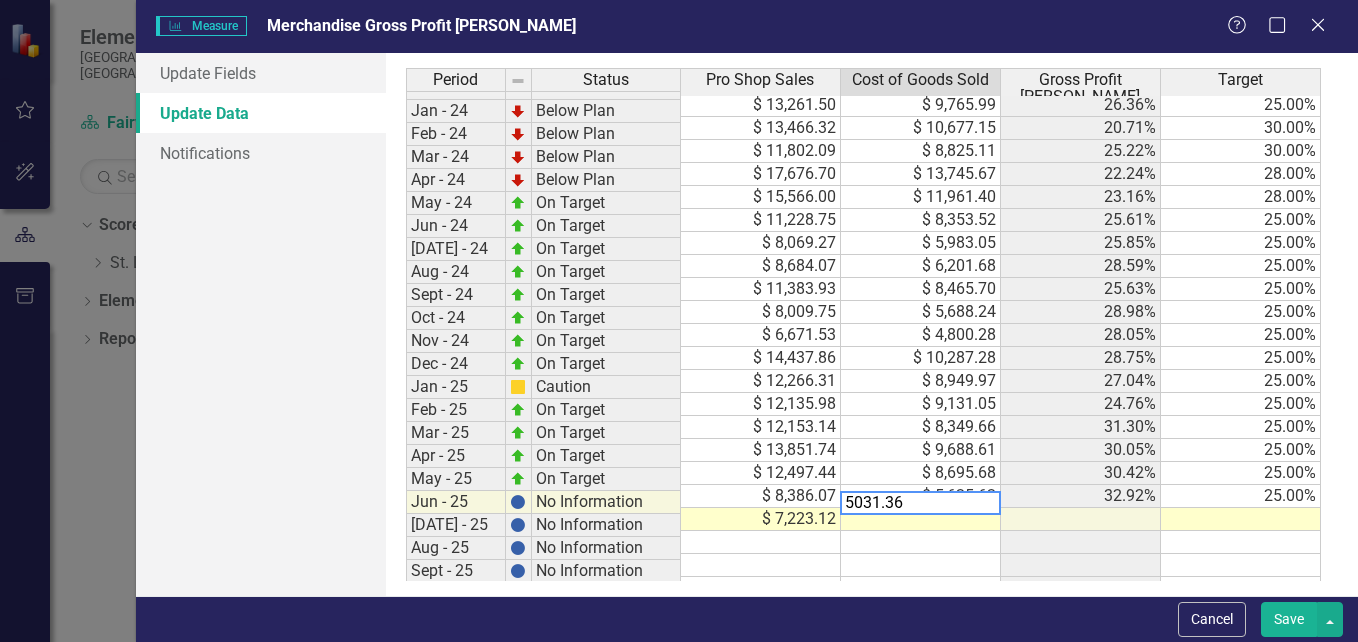 type on "5031.36" 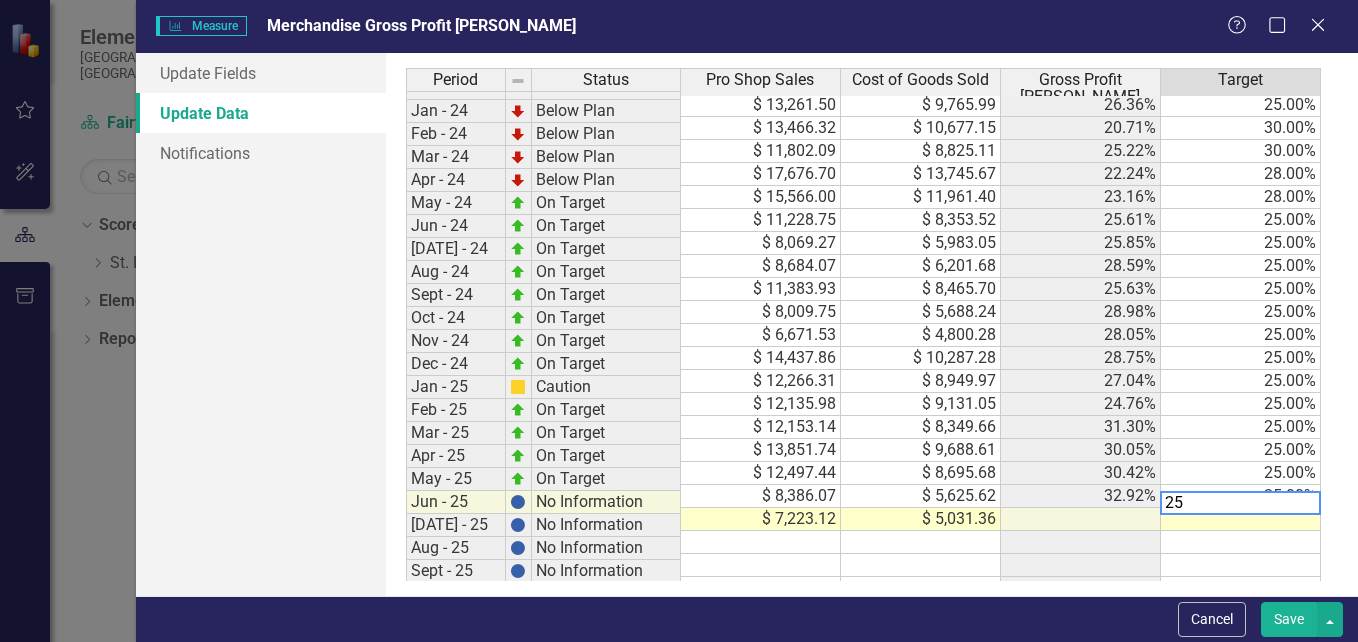 type on "25" 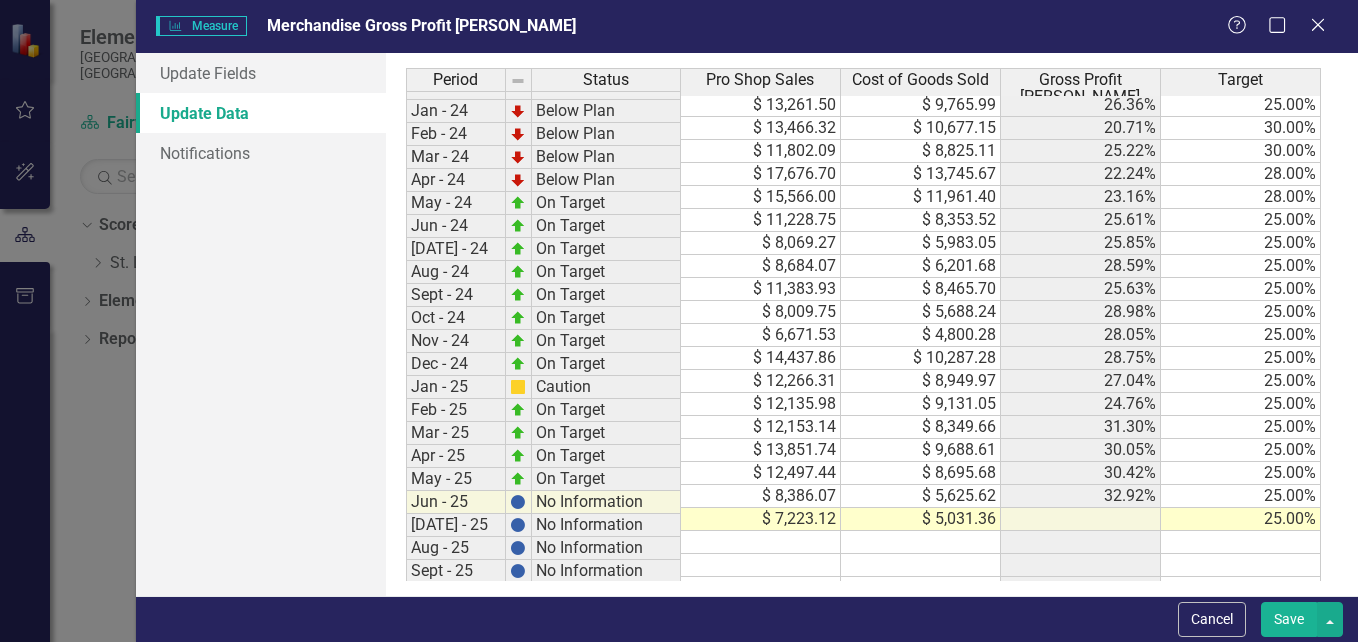 click on "Save" at bounding box center (1289, 619) 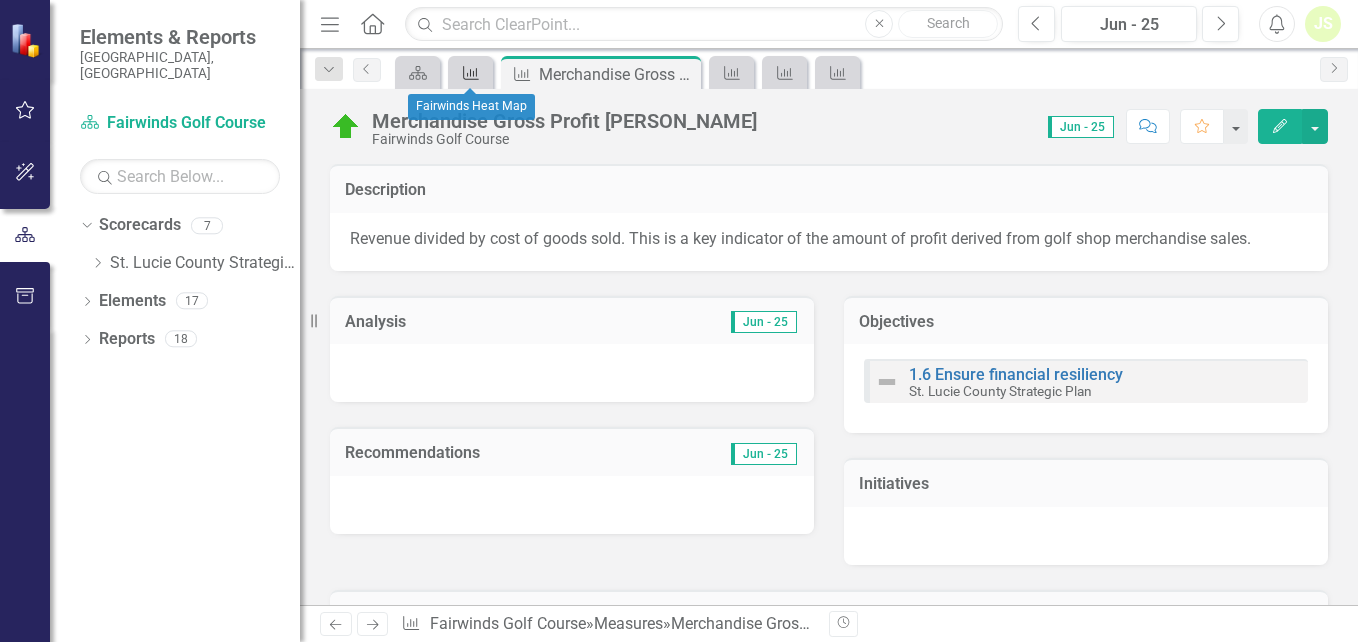 click on "Measure" 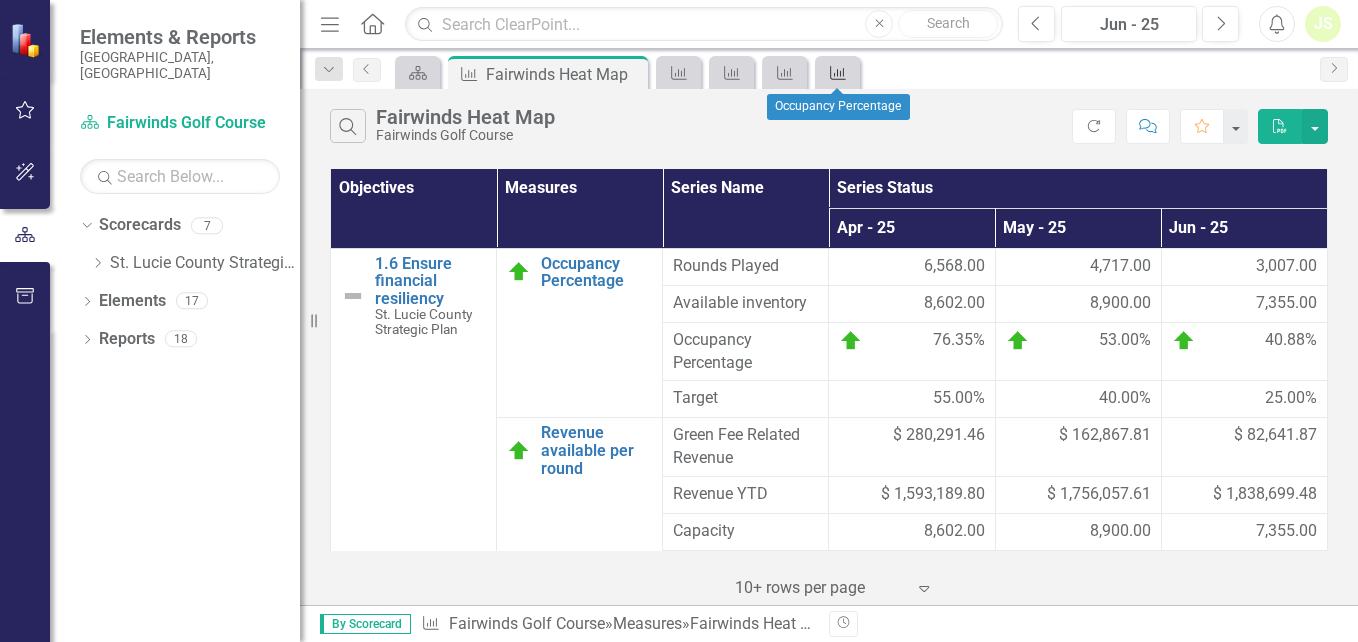 click 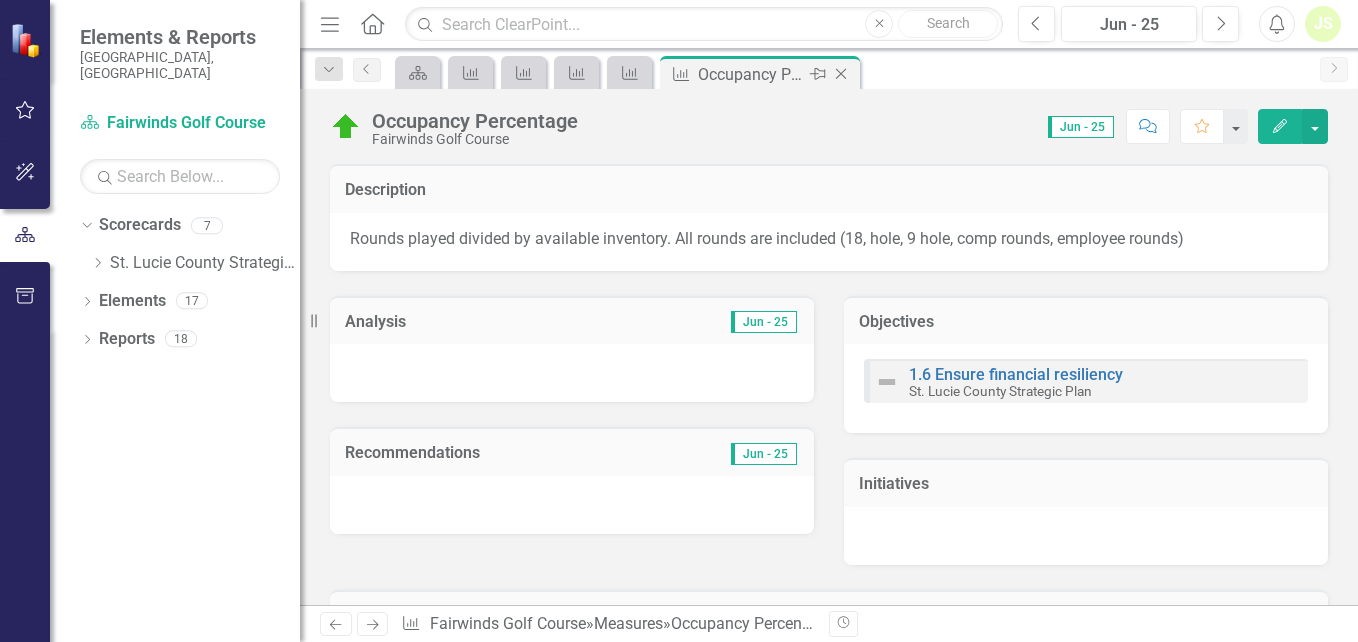 click on "Close" 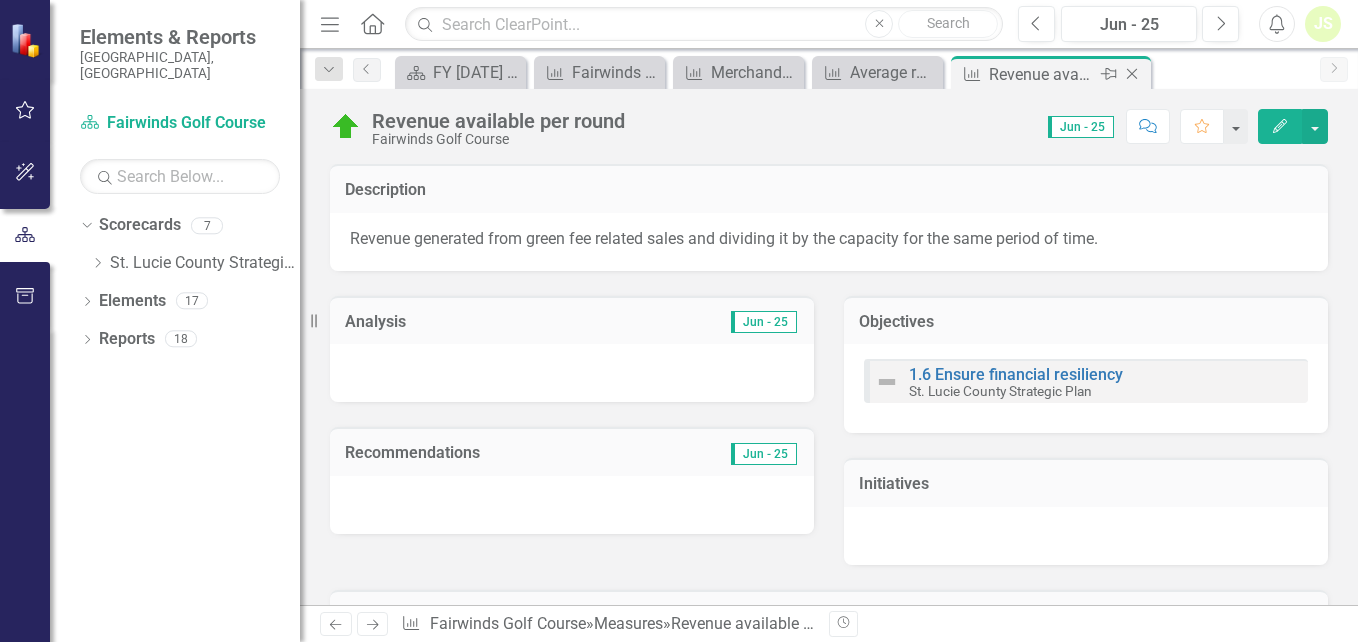 click 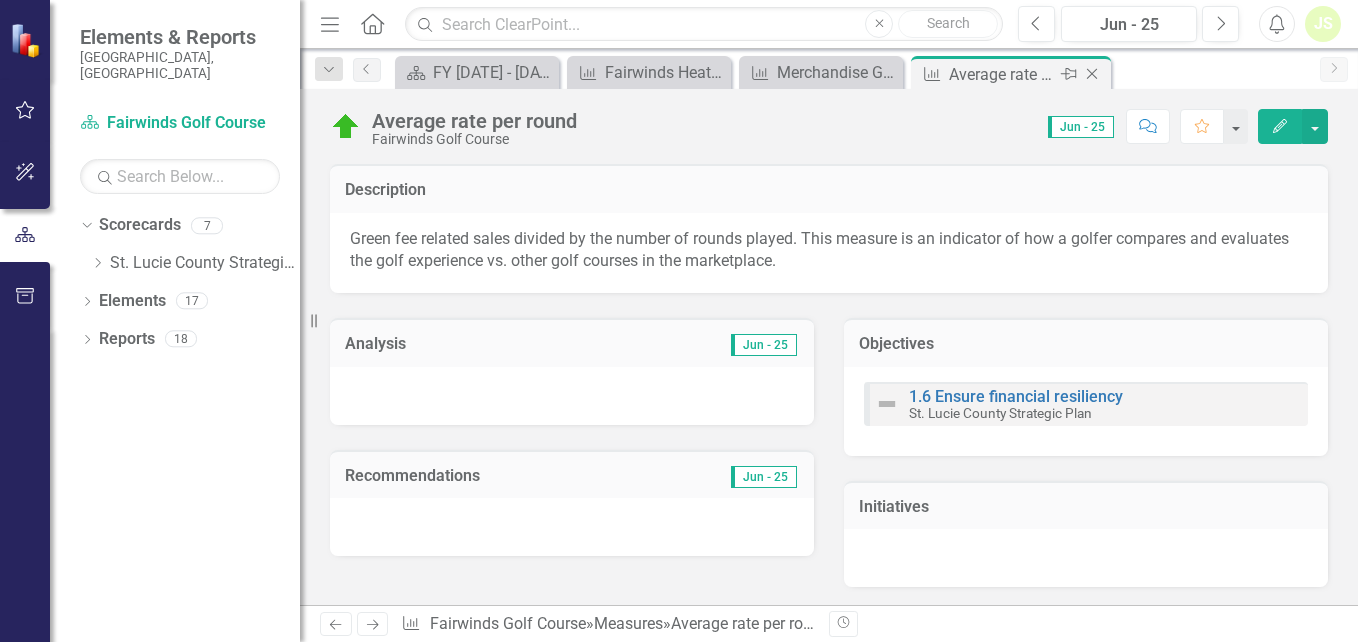 click on "Close" 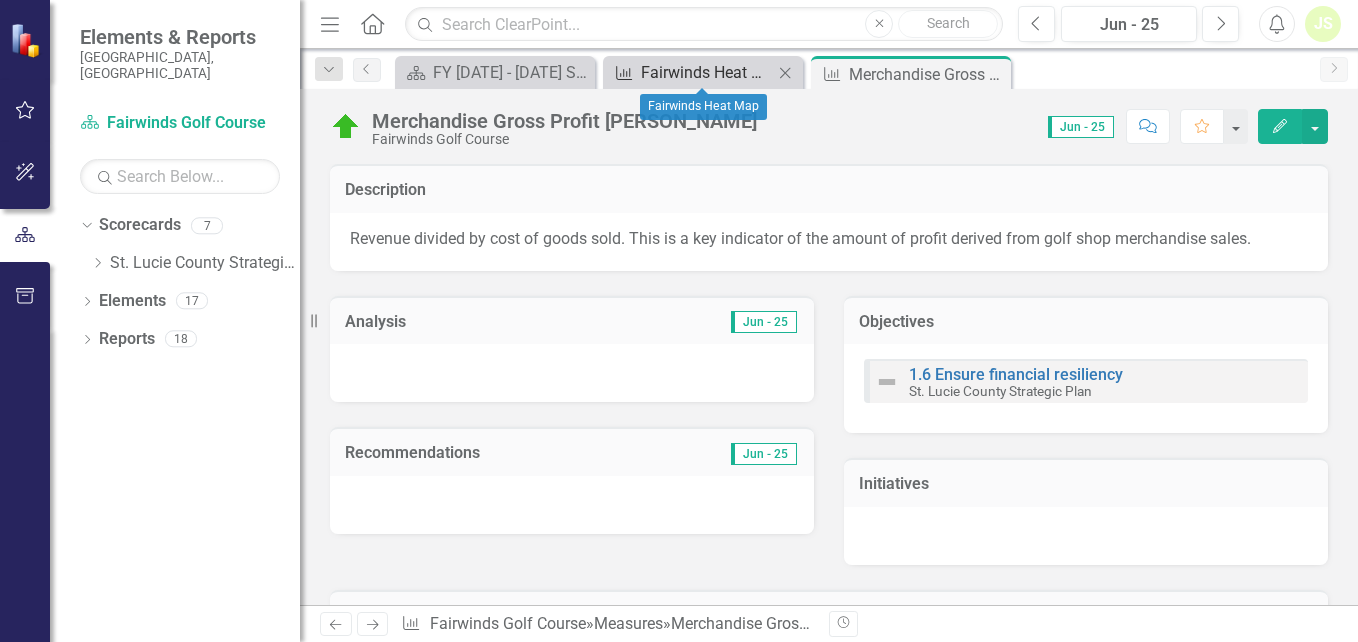 click on "Fairwinds Heat Map" at bounding box center (707, 72) 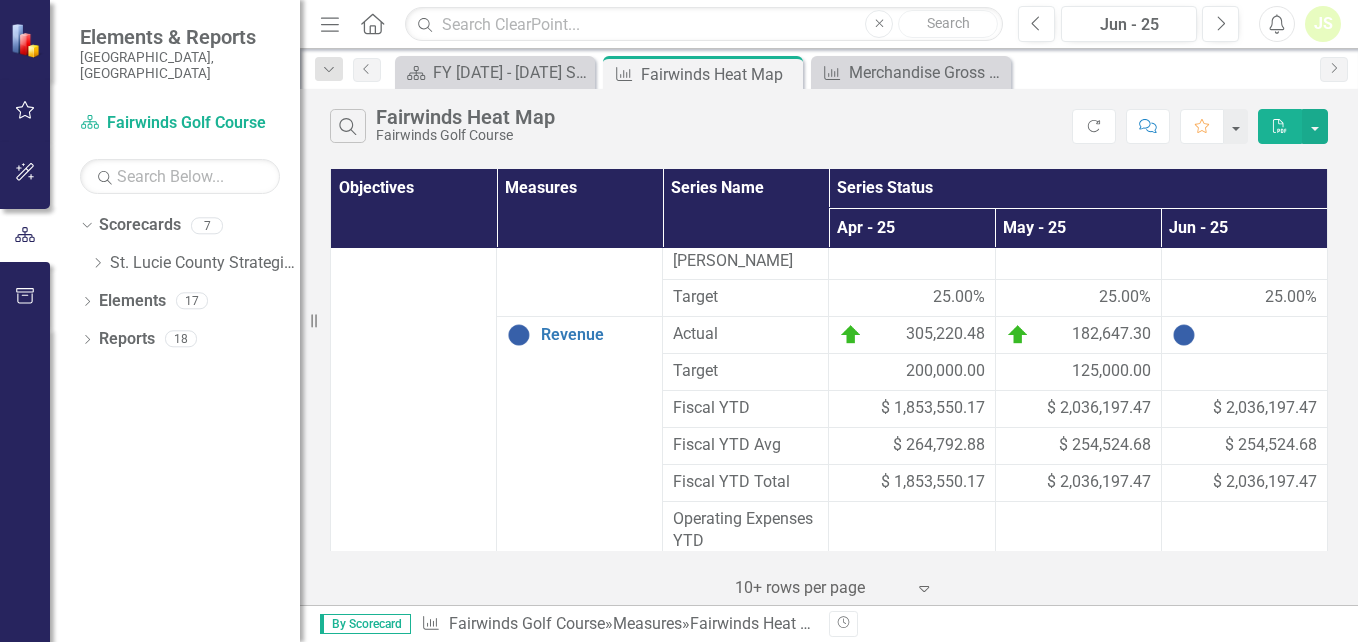 scroll, scrollTop: 724, scrollLeft: 0, axis: vertical 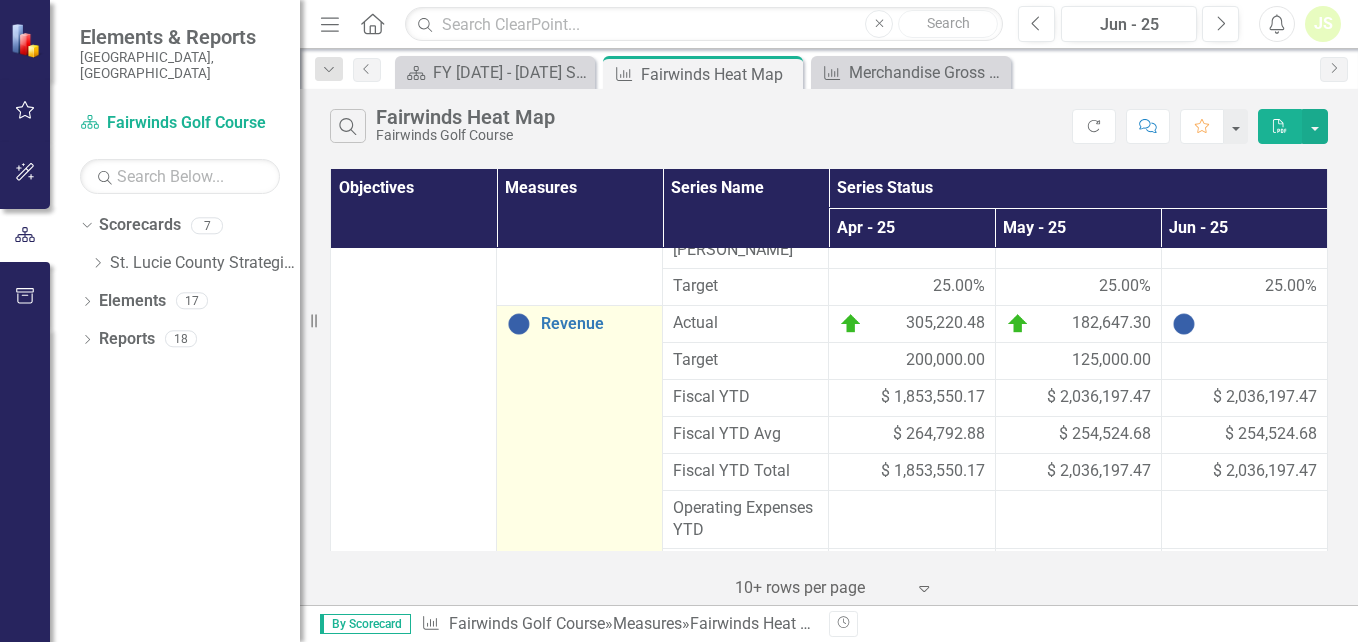 click on "Revenue" at bounding box center [579, 324] 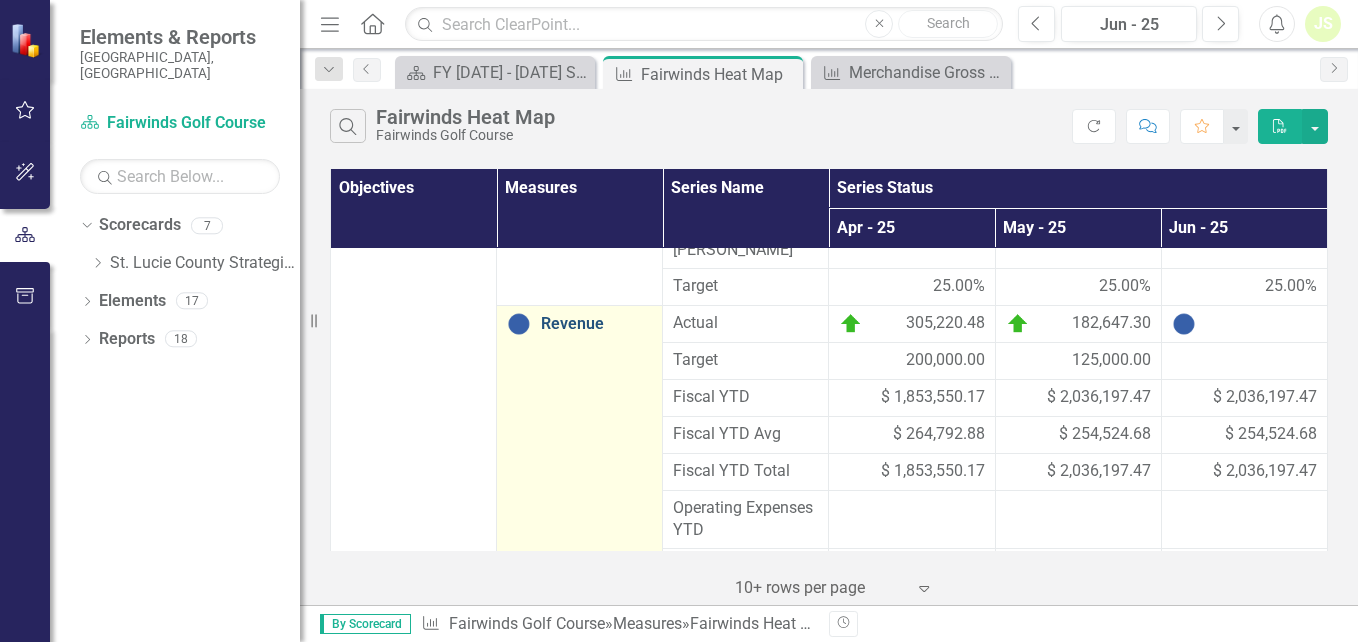 click on "Revenue" at bounding box center [596, 324] 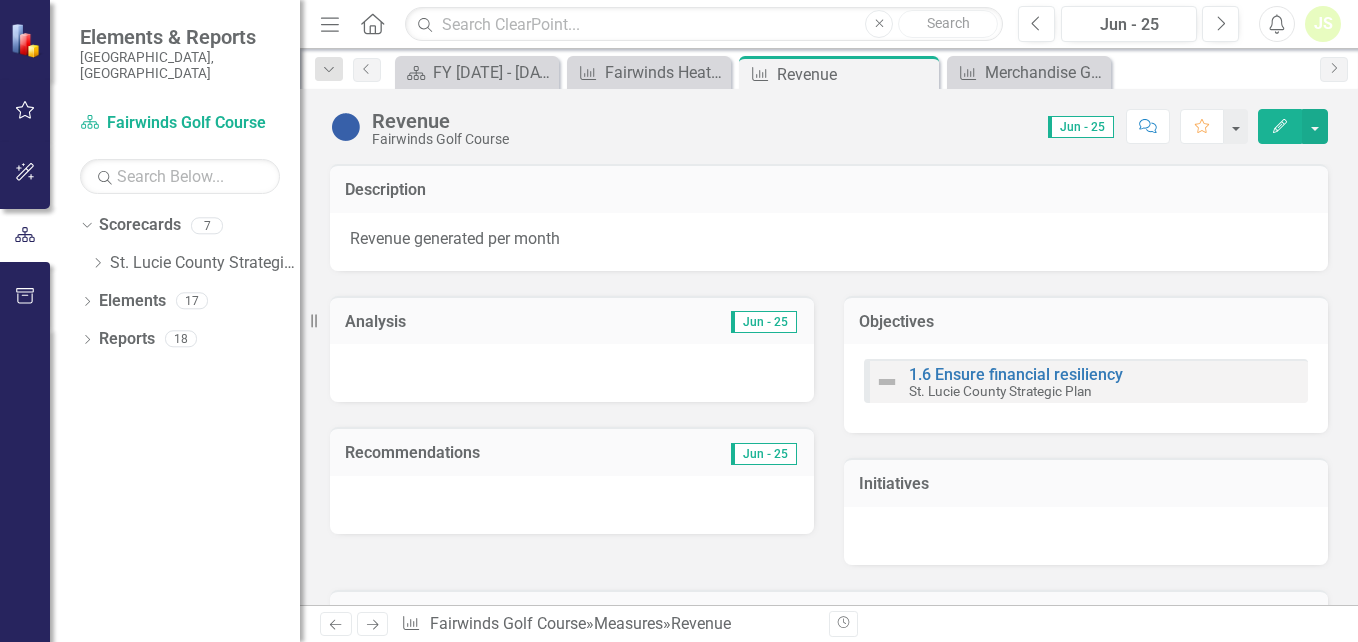 click on "Edit" 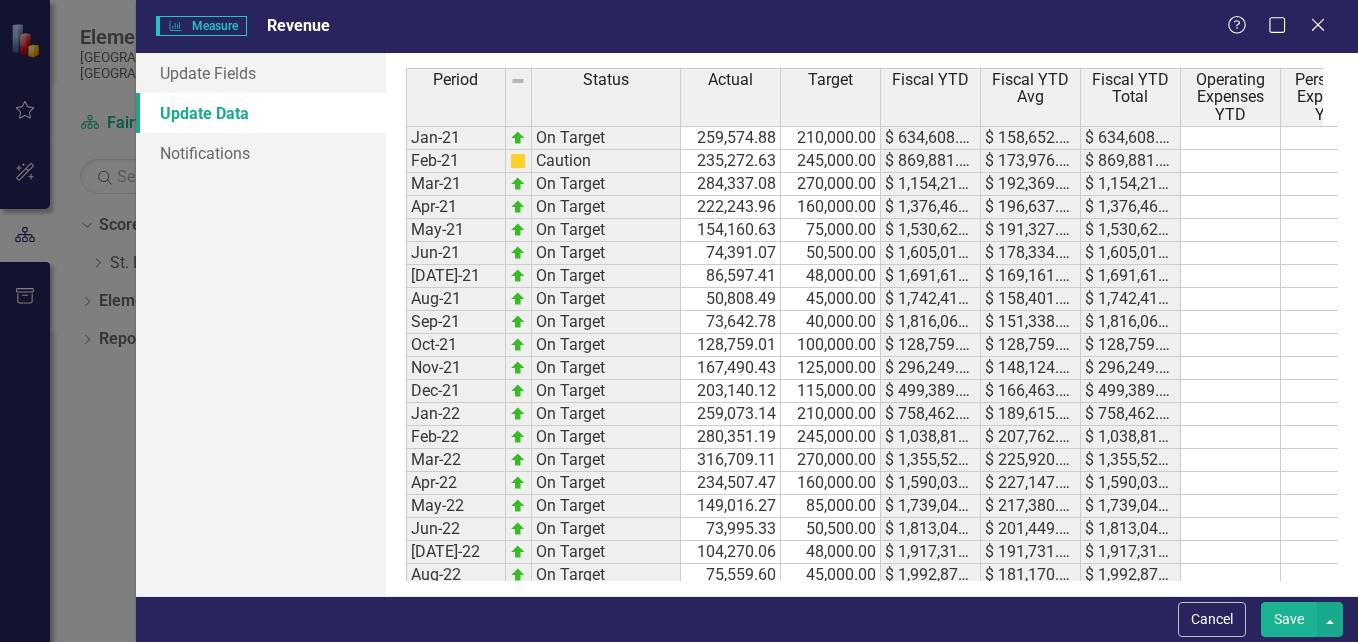 scroll, scrollTop: 0, scrollLeft: 0, axis: both 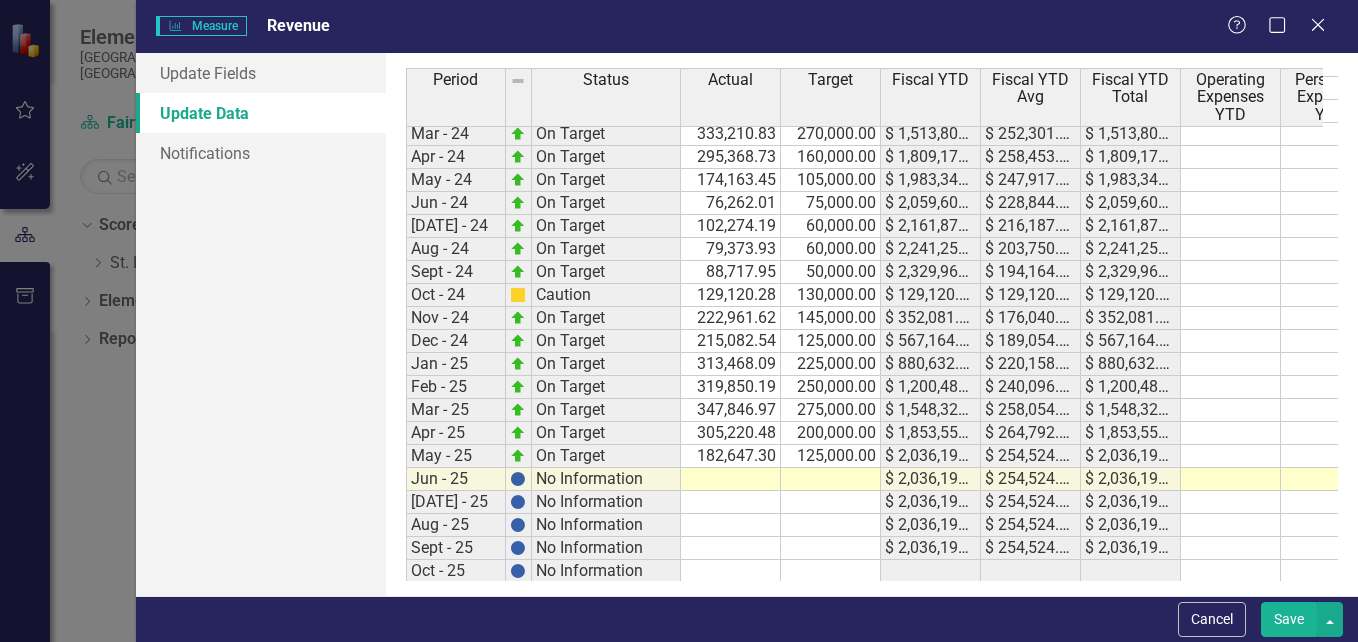 click at bounding box center (731, 479) 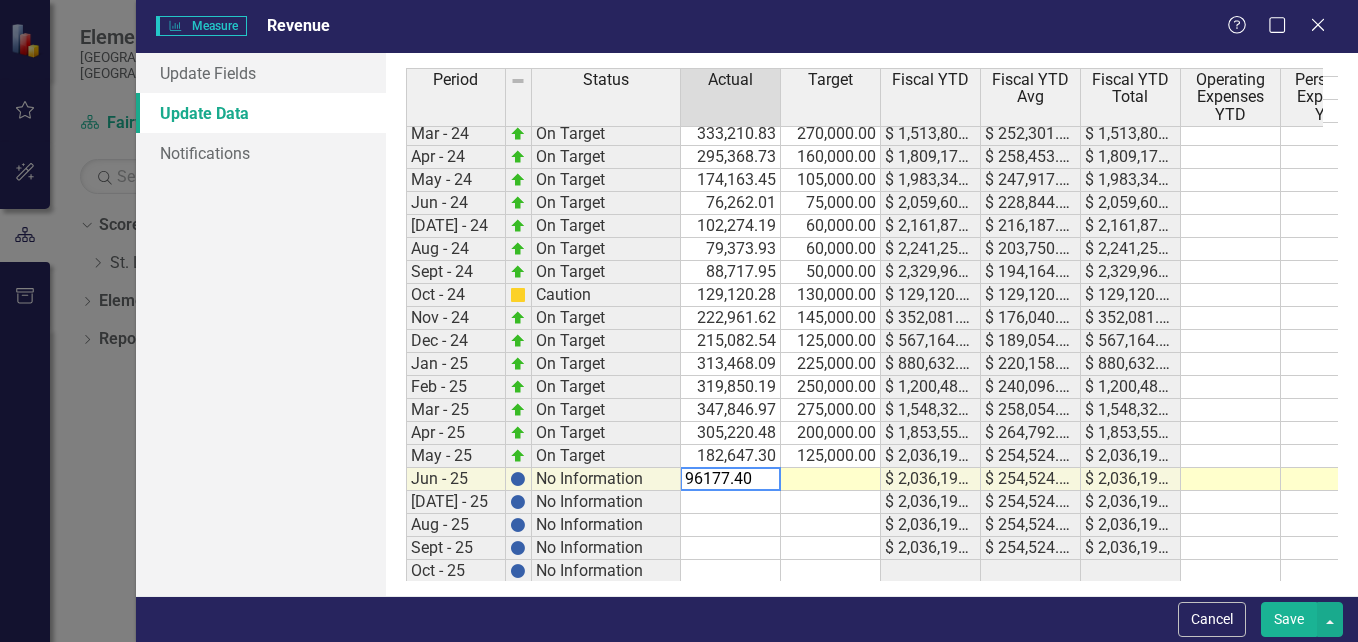 type on "96177.40" 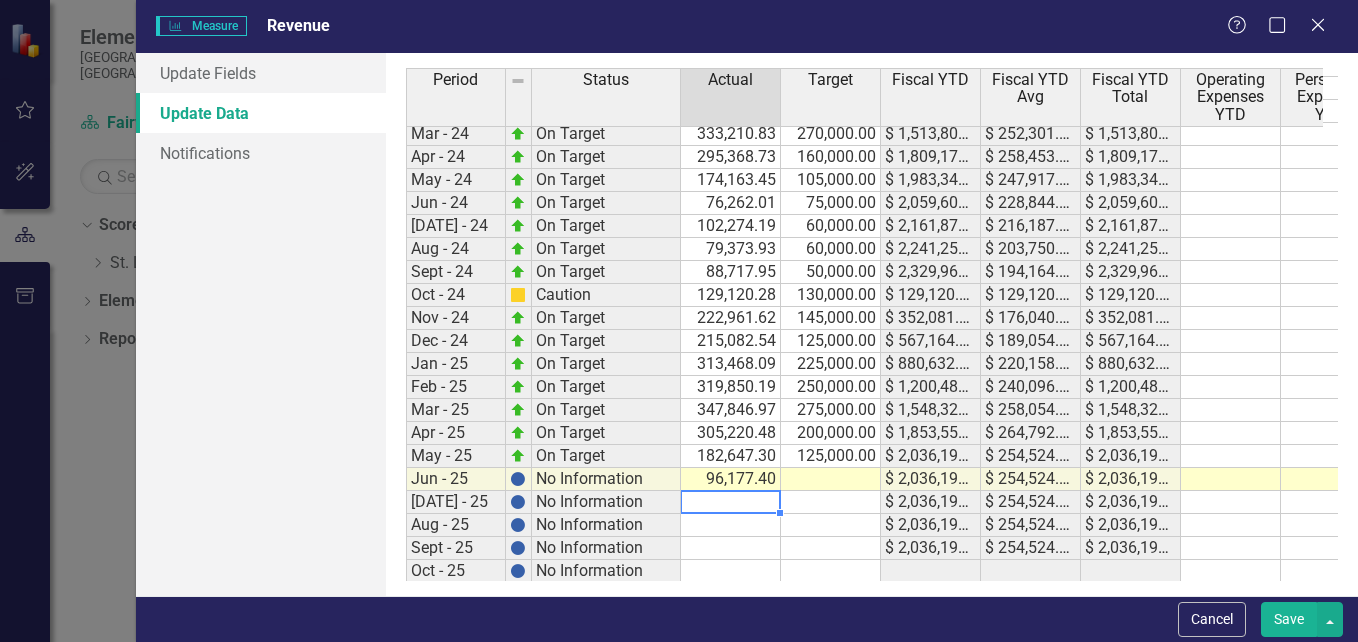 click at bounding box center [731, 502] 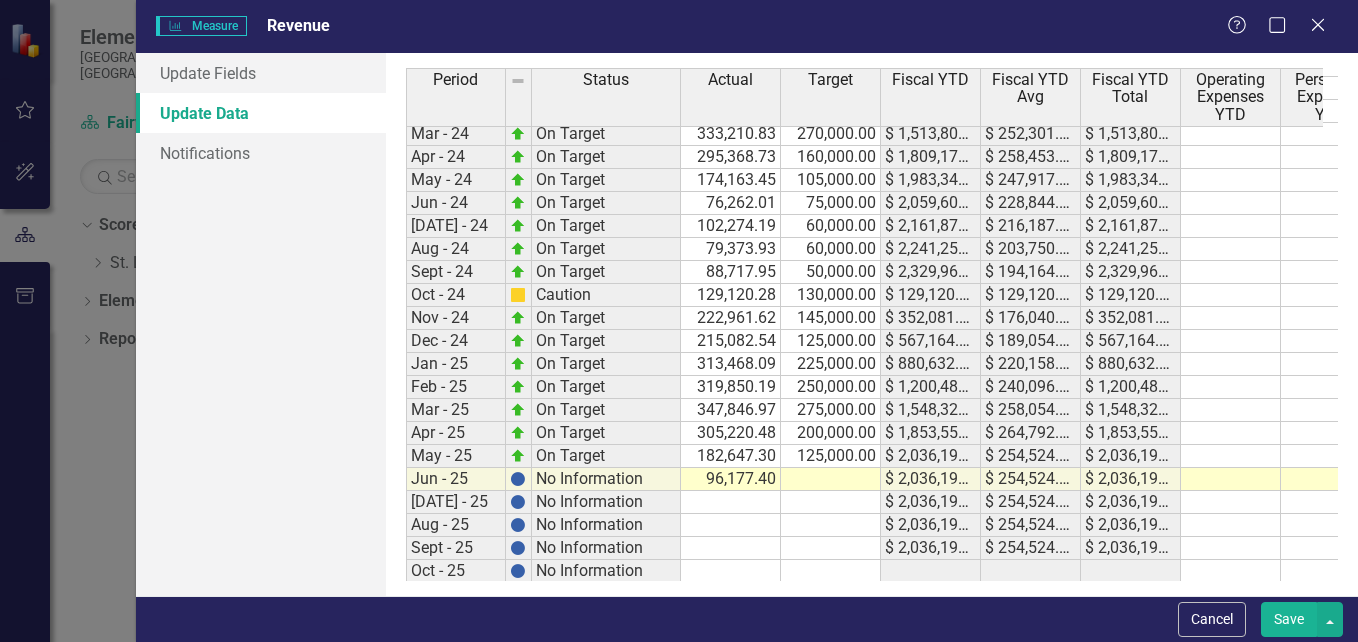 click on "Save" at bounding box center (1289, 619) 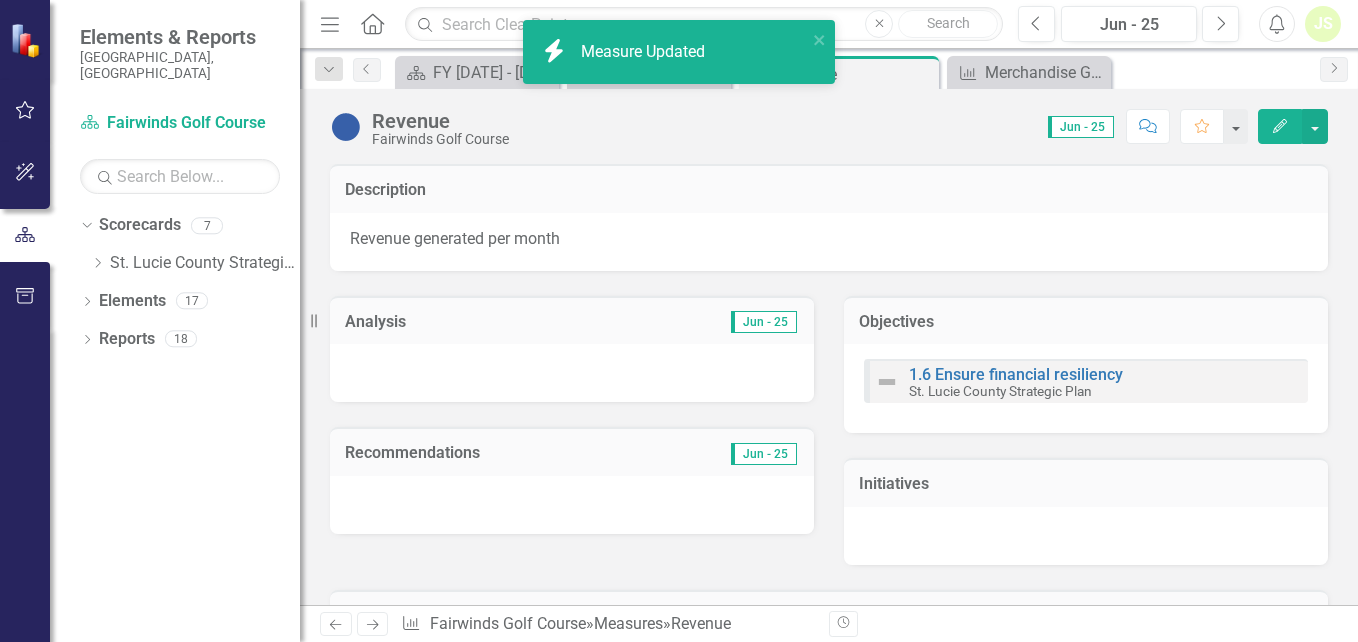 click on "Edit" 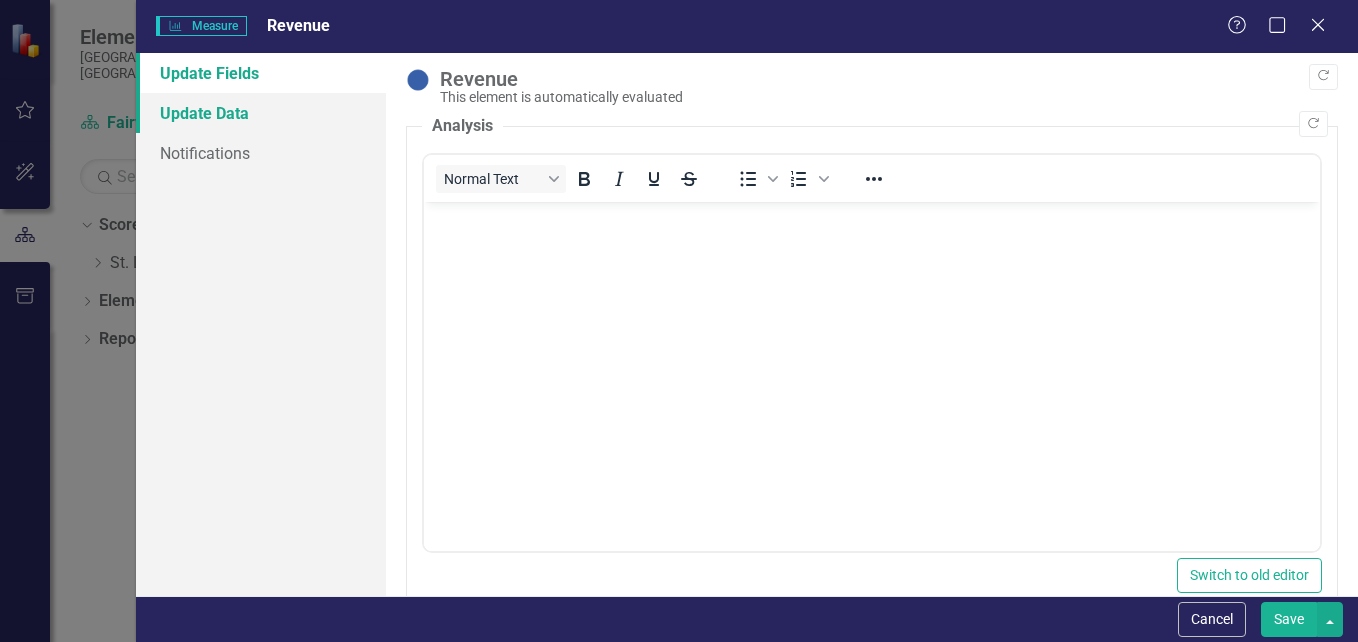 click on "Update  Data" at bounding box center (261, 113) 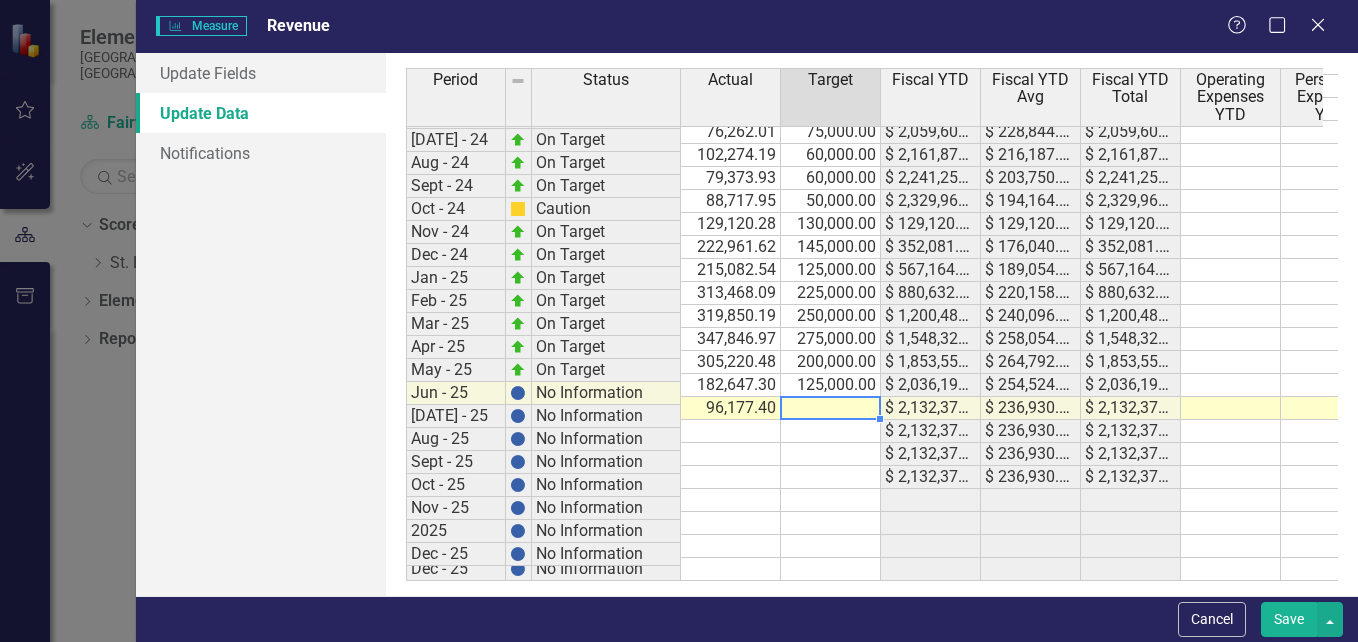 click on "23-Jun On Target 86,471.97 75,000.00 $ 2,030,033.46 $ 225,559.27 $ 2,030,033.46 23-[DATE] On Target 110,853.04 60,000.00 $ 2,140,886.50 $ 214,088.65 $ 2,140,886.50 23-Aug On Target 79,549.19 60,000.00 $ 2,220,435.69 $ 201,857.79 $ 2,220,435.69 23-Sep On Target 114,209.56 50,000.00 $ 2,334,645.25 $ 194,553.77 $ 2,334,645.25 23-Oct On Target 175,057.41 120,000.00 $ 175,057.41 $ 175,057.41 $ 175,057.41 23-Nov On Target 190,671.85 135,000.00 $ 365,729.26 $ 182,864.63 $ 365,729.26 Dec-23 On Target 207,334.27 125,000.00 $ 573,063.53 $ 191,021.18 $ 573,063.53 Jan - 24 On Target 310,508.62 210,000.00 $ 883,572.15 $ 220,893.04 $ 883,572.15 Feb - 24 On Target 297,025.20 245,000.00 $ 1,180,597.35 $ 236,119.47 $ 1,180,597.35 Mar - 24 On Target 333,210.83 270,000.00 $ 1,513,808.18 $ 252,301.36 $ 1,513,808.18 Apr - 24 On Target 295,368.73 160,000.00 $ 1,809,176.91 $ 258,453.84 $ 1,809,176.91 May - 24 On Target 174,163.45 105,000.00 $ 1,983,340.36 $ 247,917.55 $ 1,983,340.36 Jun - 24 On Target 76,262.01 75,000.00 $ 228,844.71" at bounding box center (993, 212) 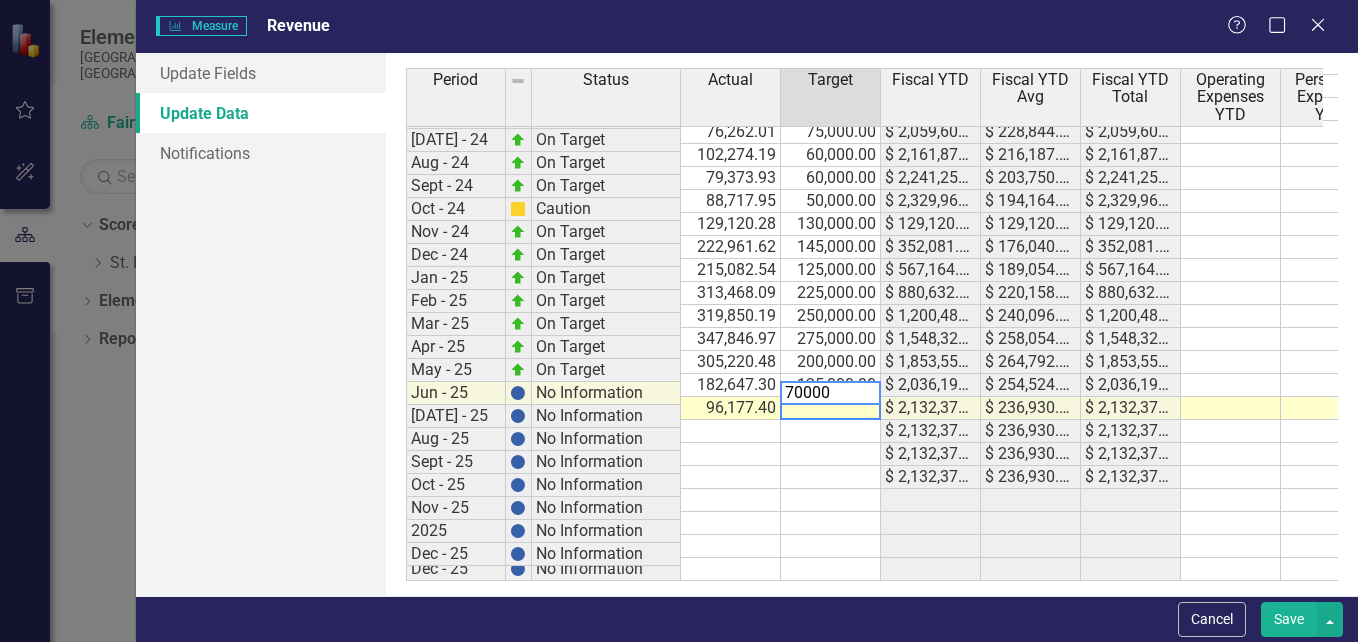 type on "70000" 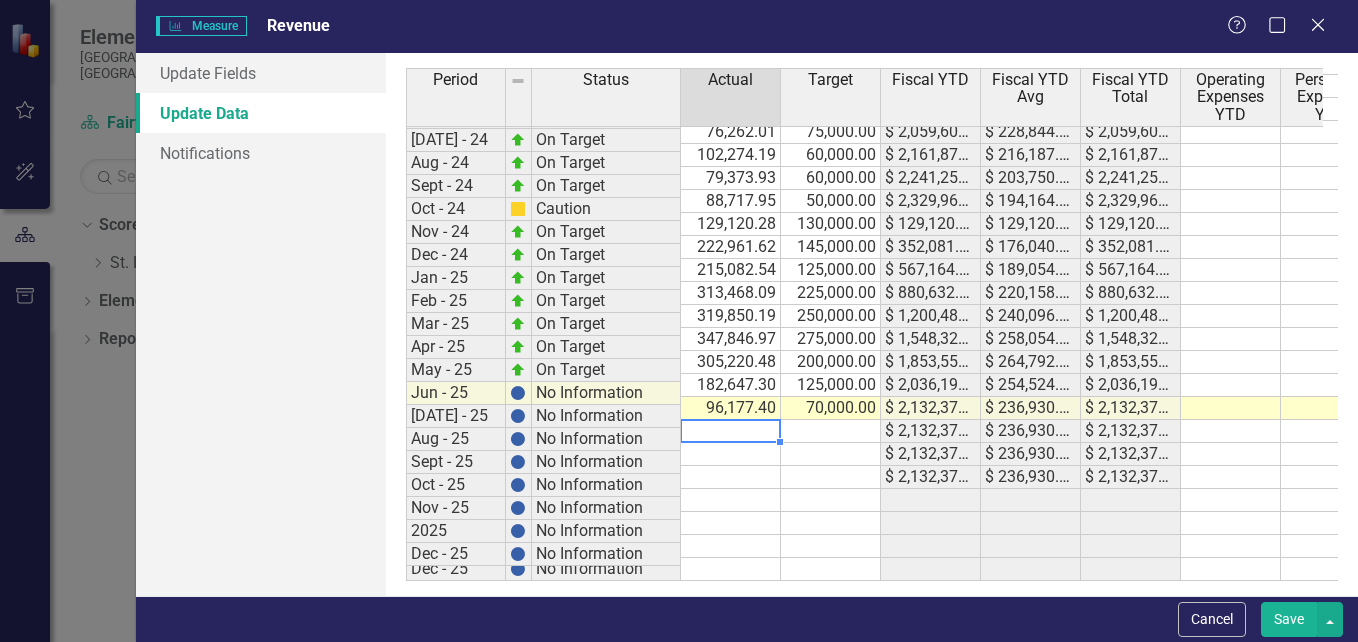 click at bounding box center (731, 431) 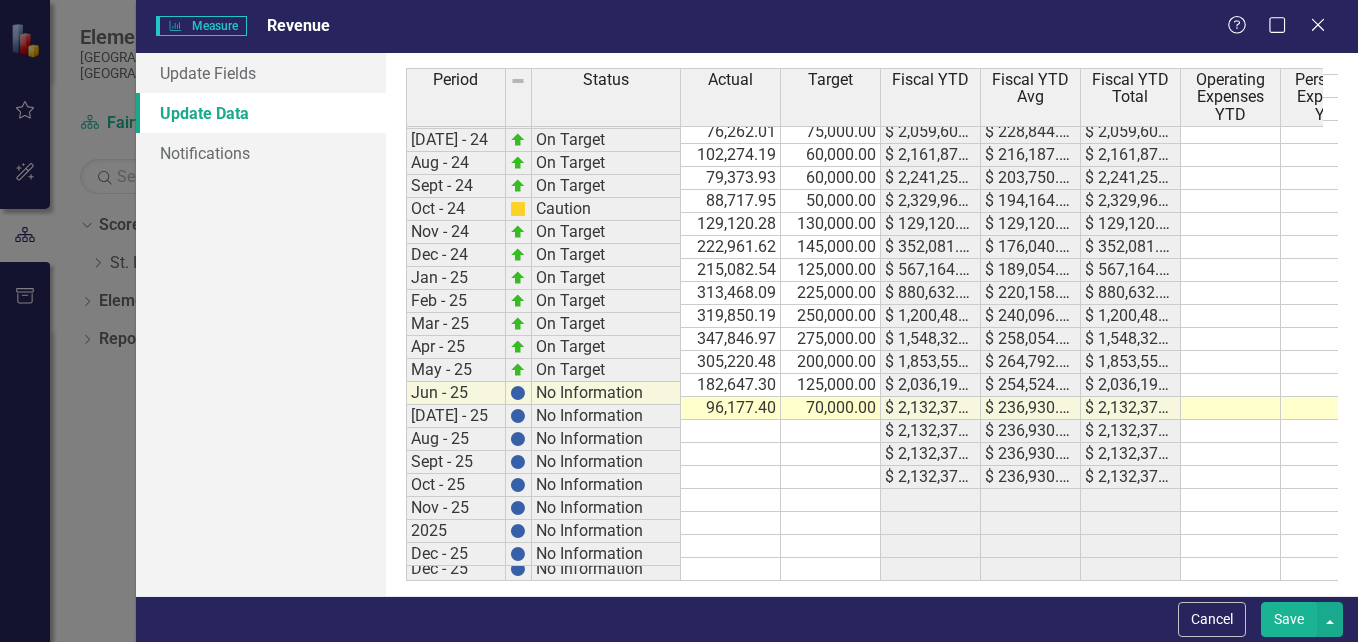 click on "Save" at bounding box center (1289, 619) 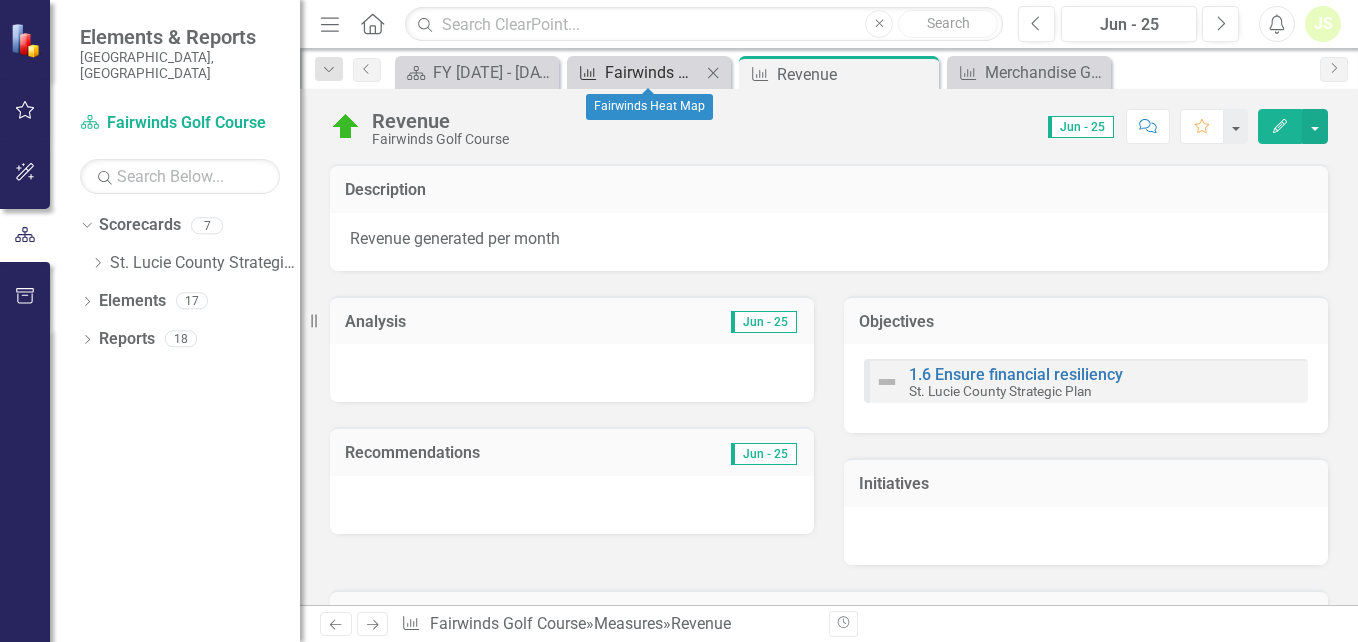click on "Fairwinds Heat Map" at bounding box center (653, 72) 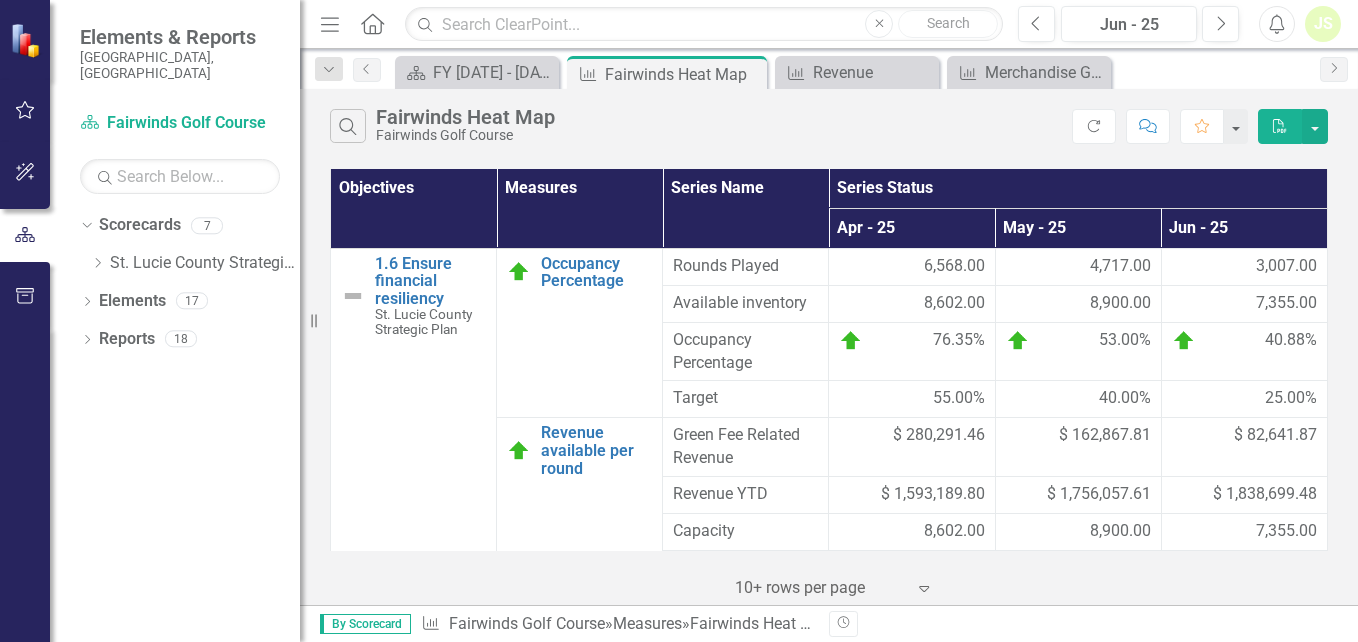 scroll, scrollTop: 0, scrollLeft: 0, axis: both 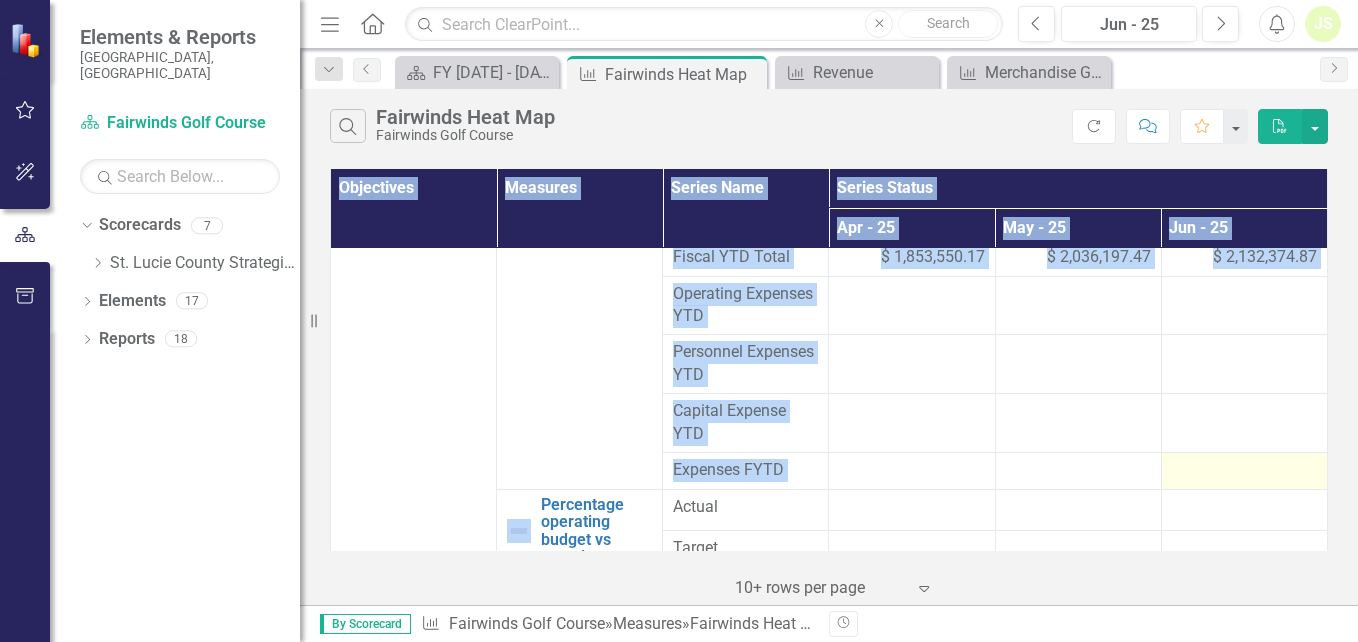 drag, startPoint x: 1310, startPoint y: 519, endPoint x: 1301, endPoint y: 453, distance: 66.61081 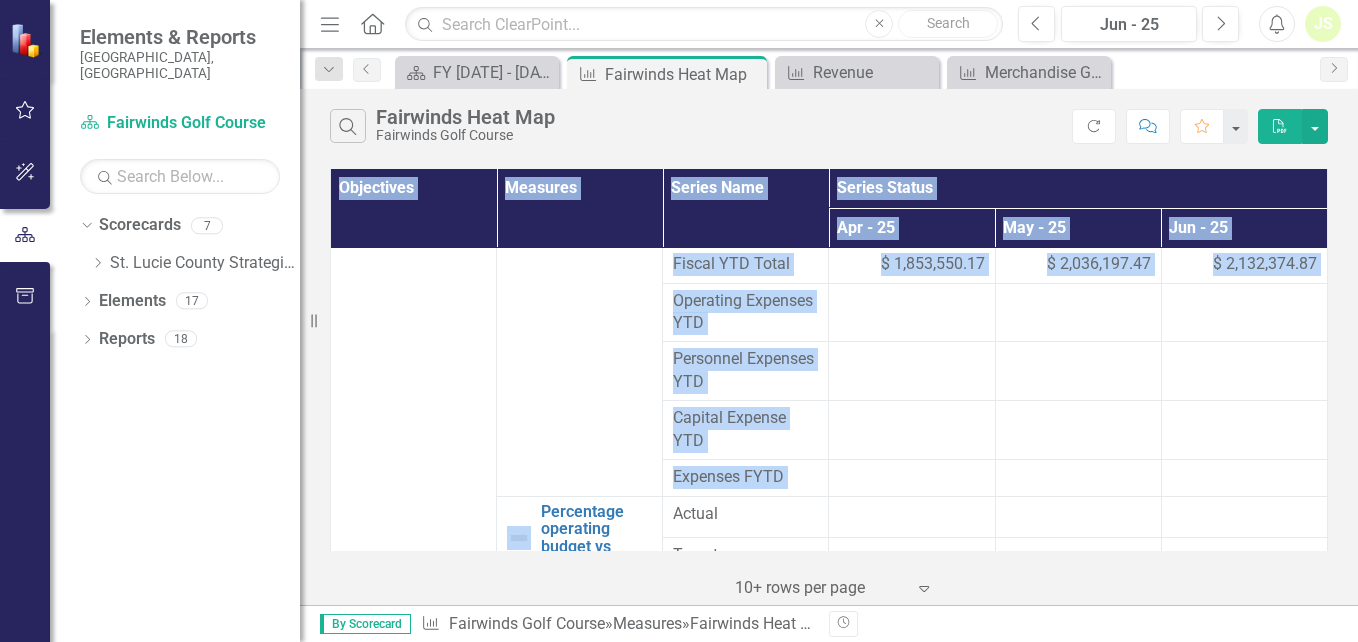 scroll, scrollTop: 938, scrollLeft: 0, axis: vertical 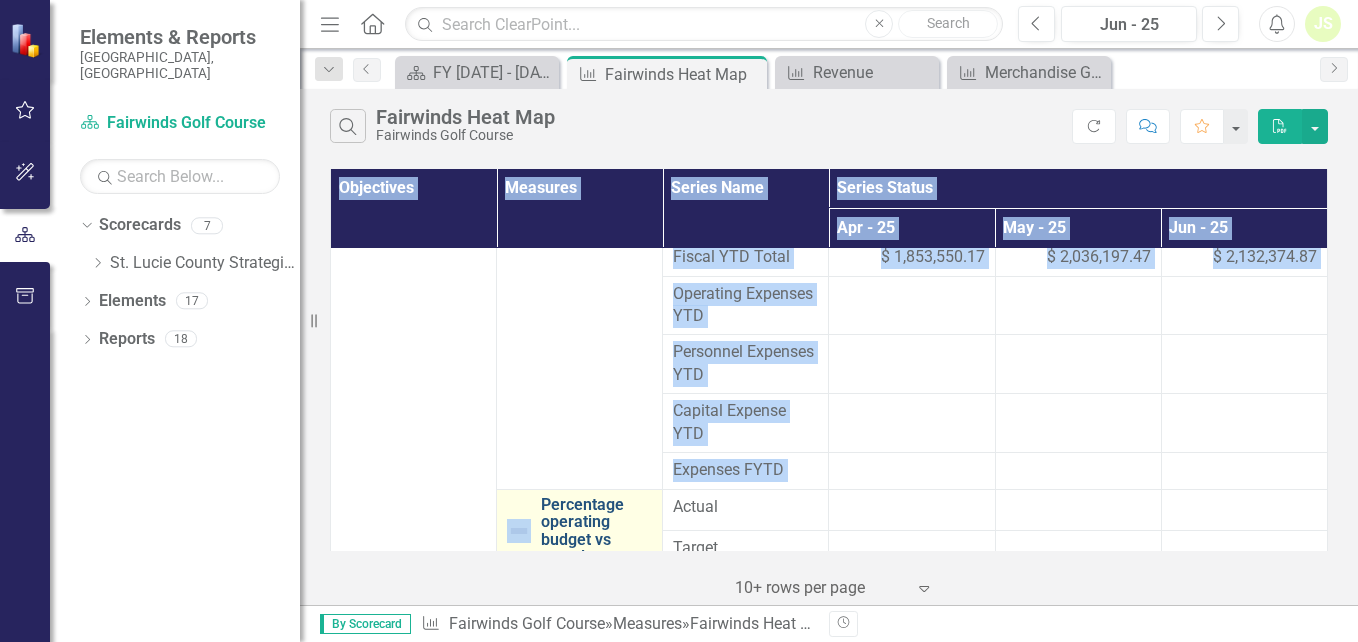 click on "Percentage operating budget vs actual" at bounding box center (596, 531) 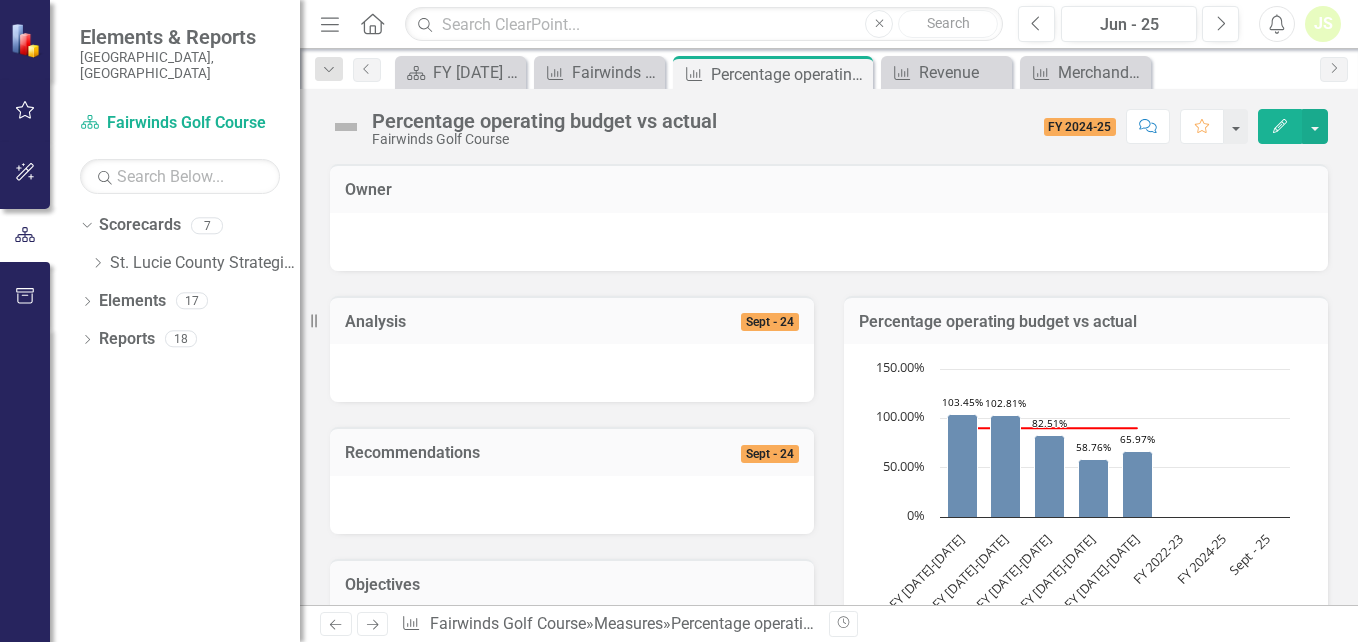 click on "Edit" 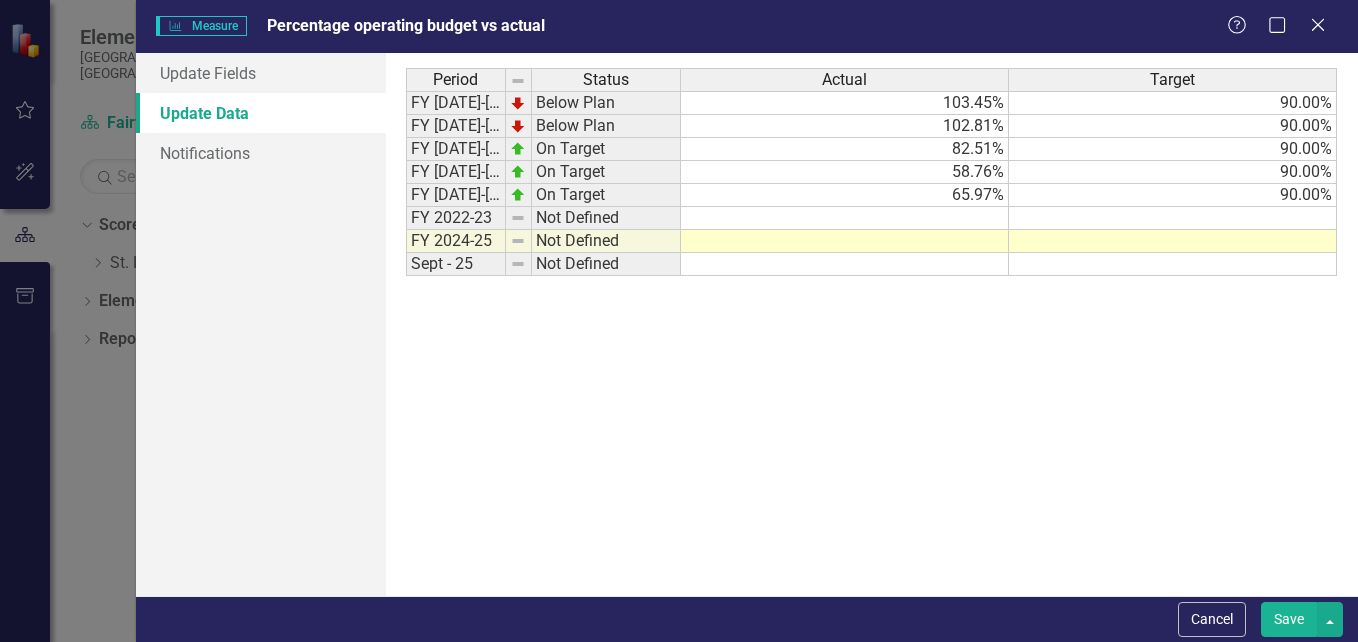 scroll, scrollTop: 0, scrollLeft: 0, axis: both 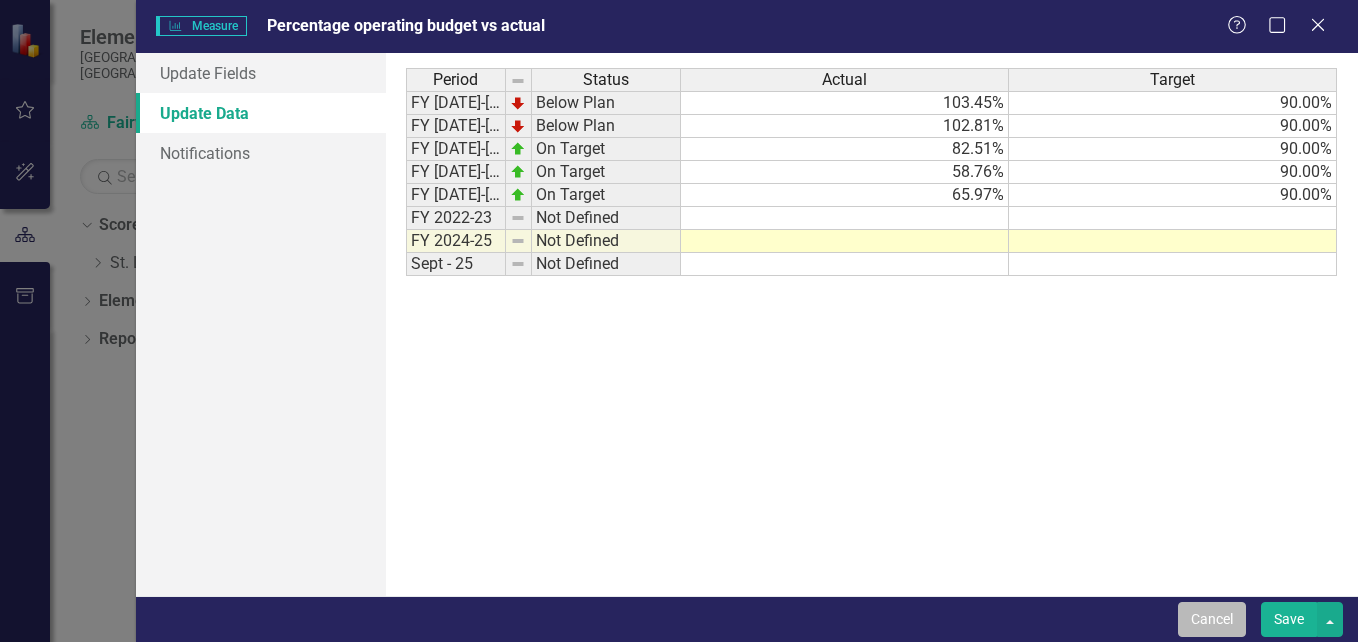 click on "Cancel" at bounding box center (1212, 619) 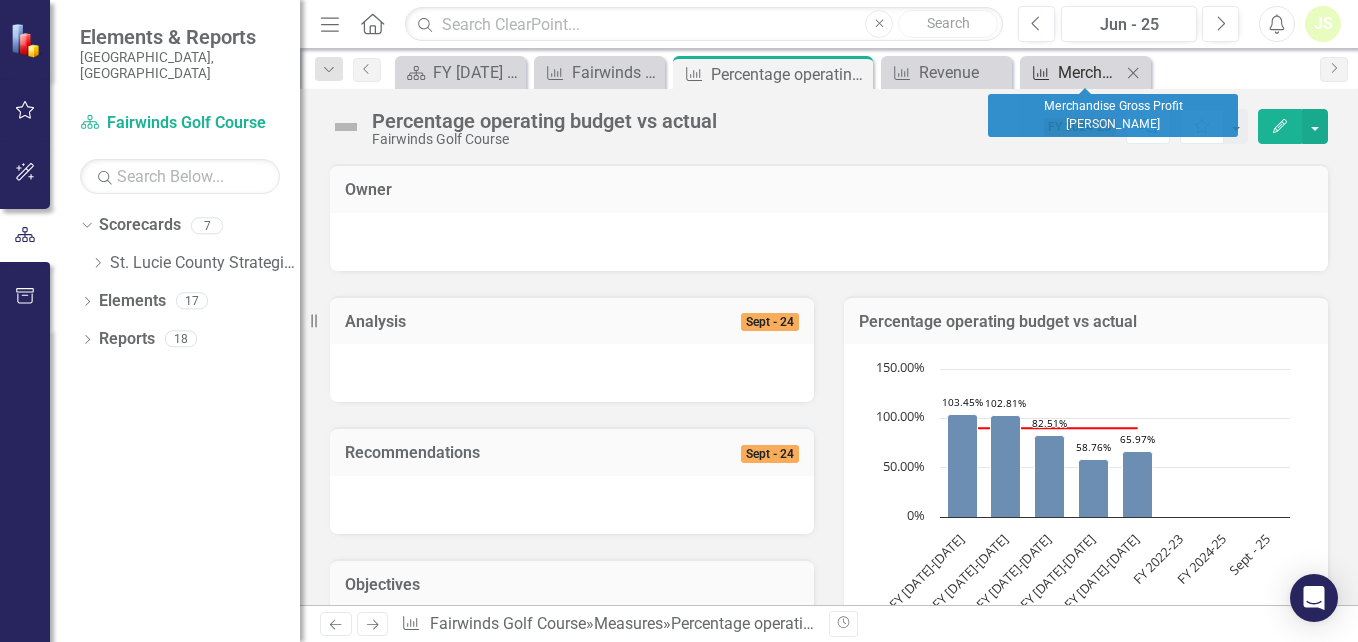 click on "Merchandise Gross Profit [PERSON_NAME]" at bounding box center [1089, 72] 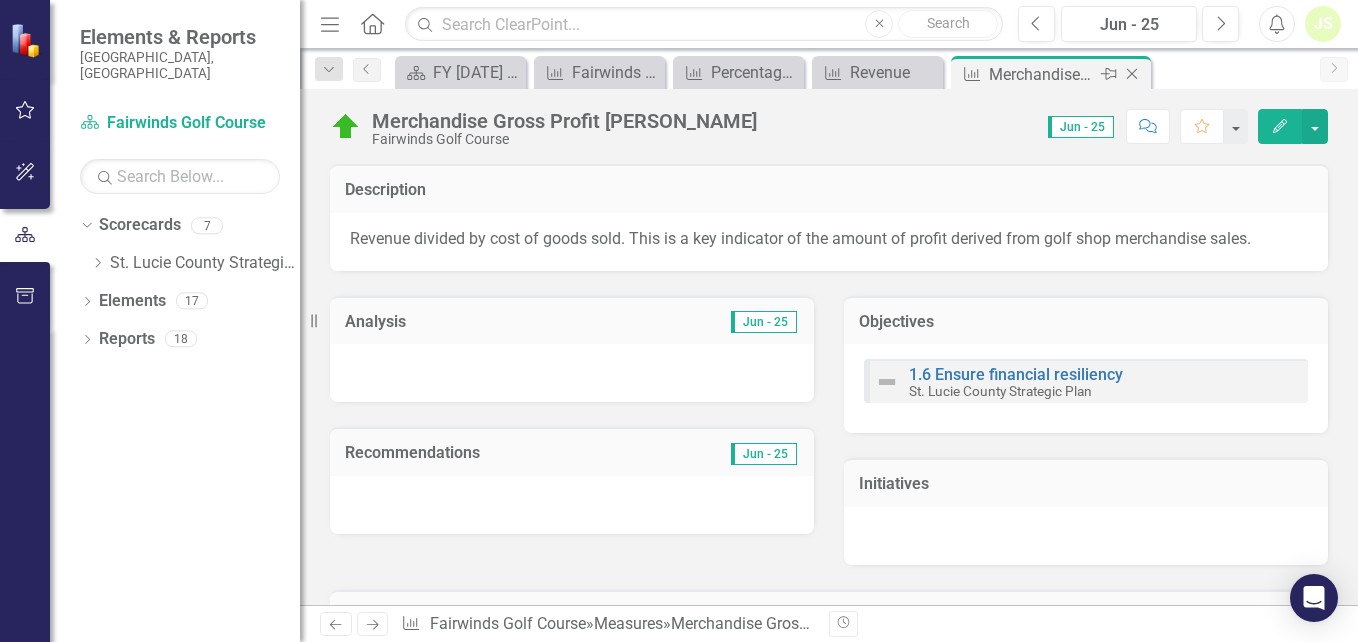 click 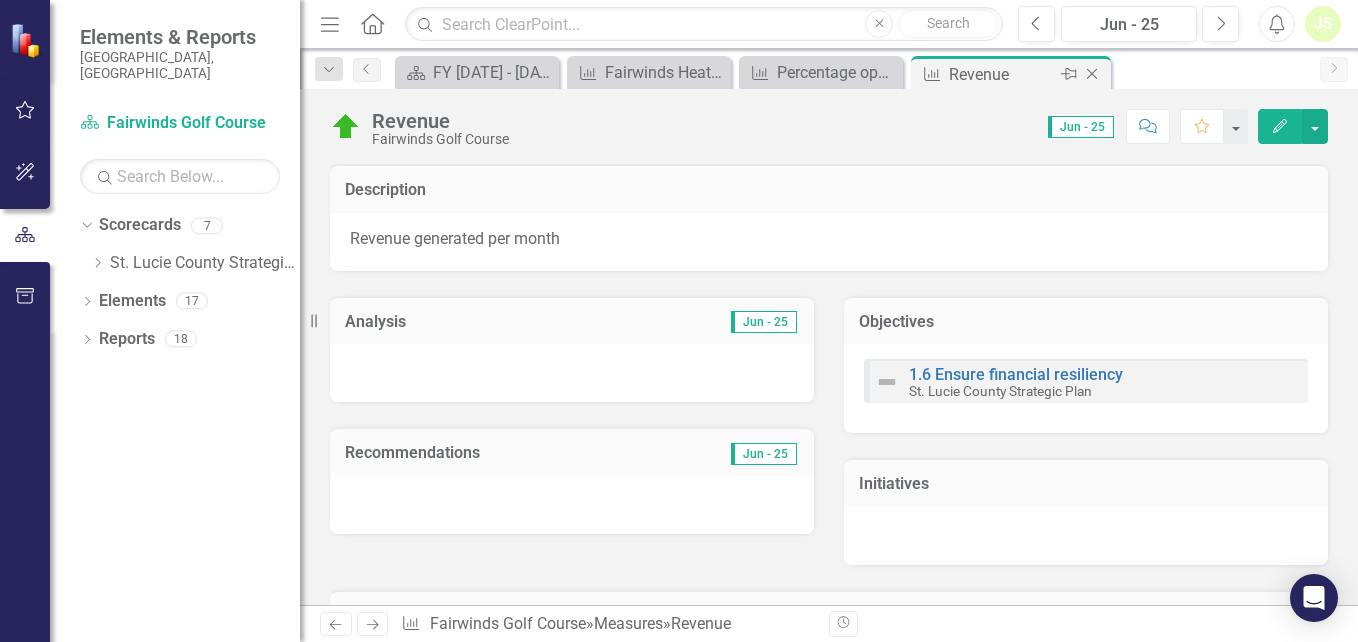 click on "Close" 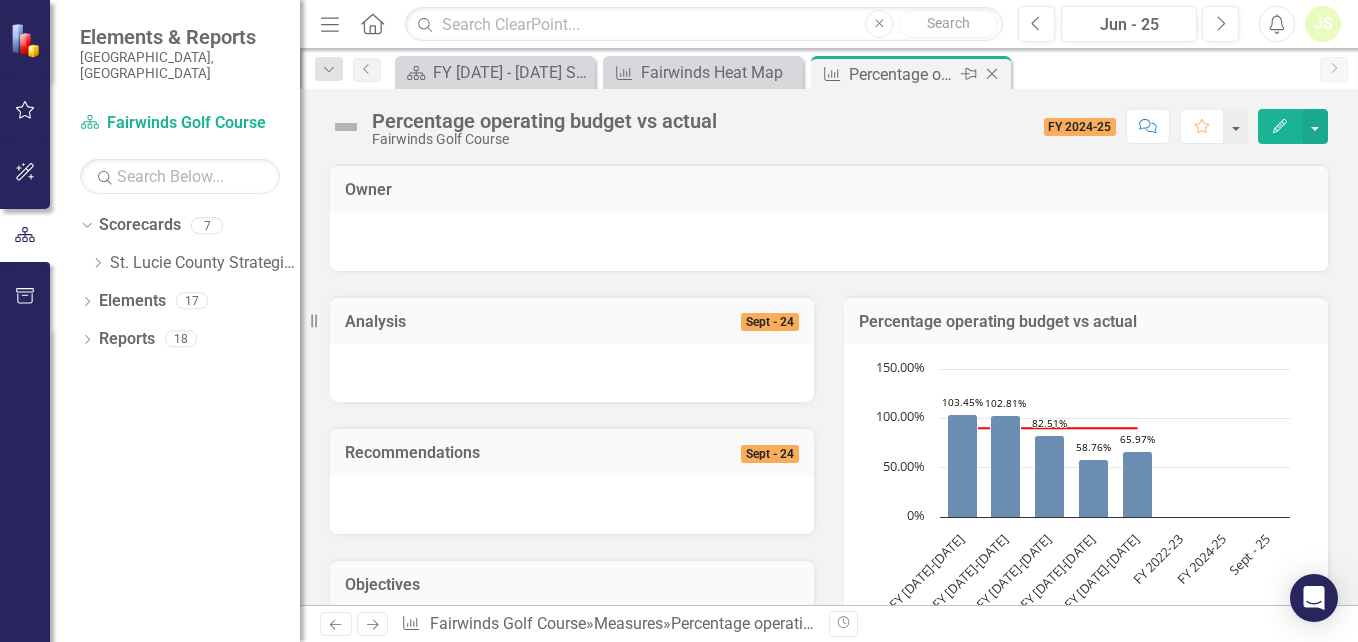 click on "Close" 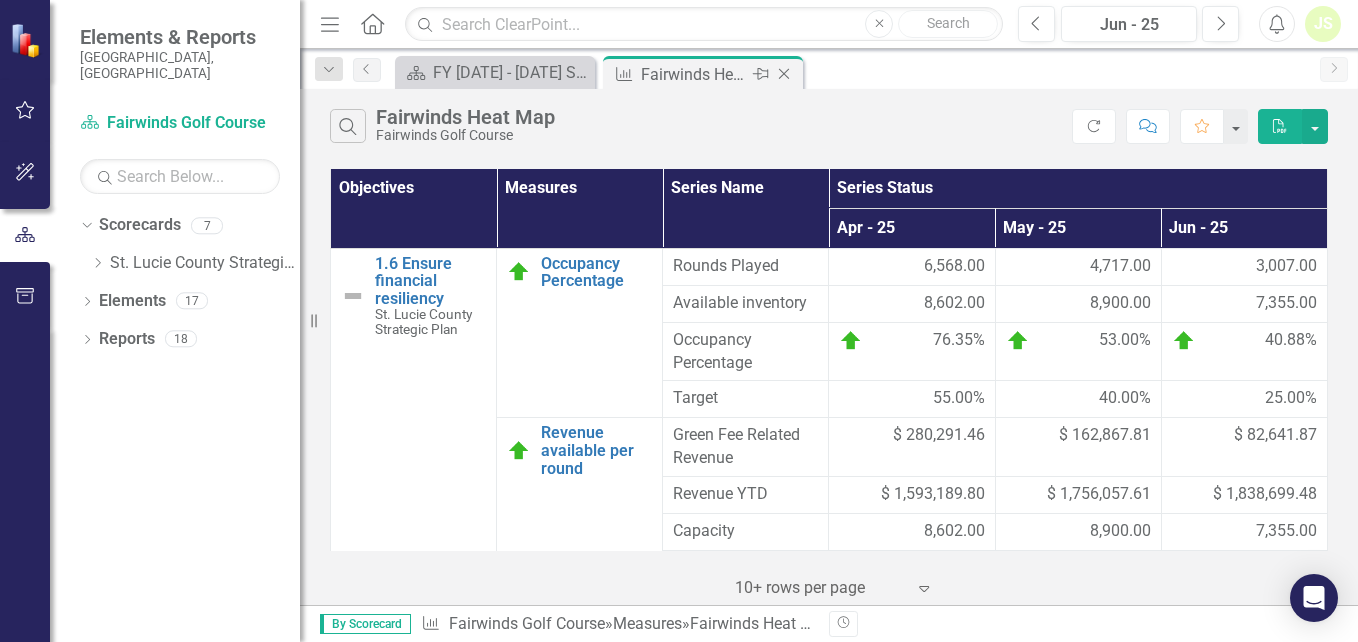 click on "Close" 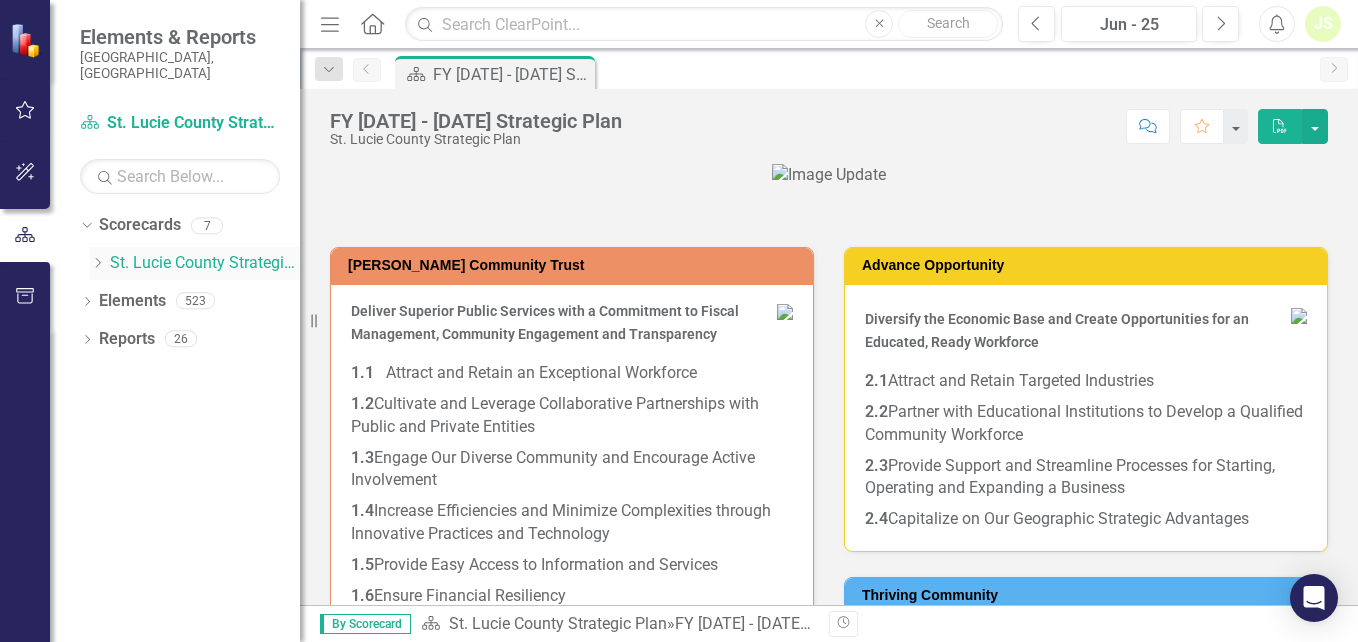 click on "Dropdown" at bounding box center [97, 263] 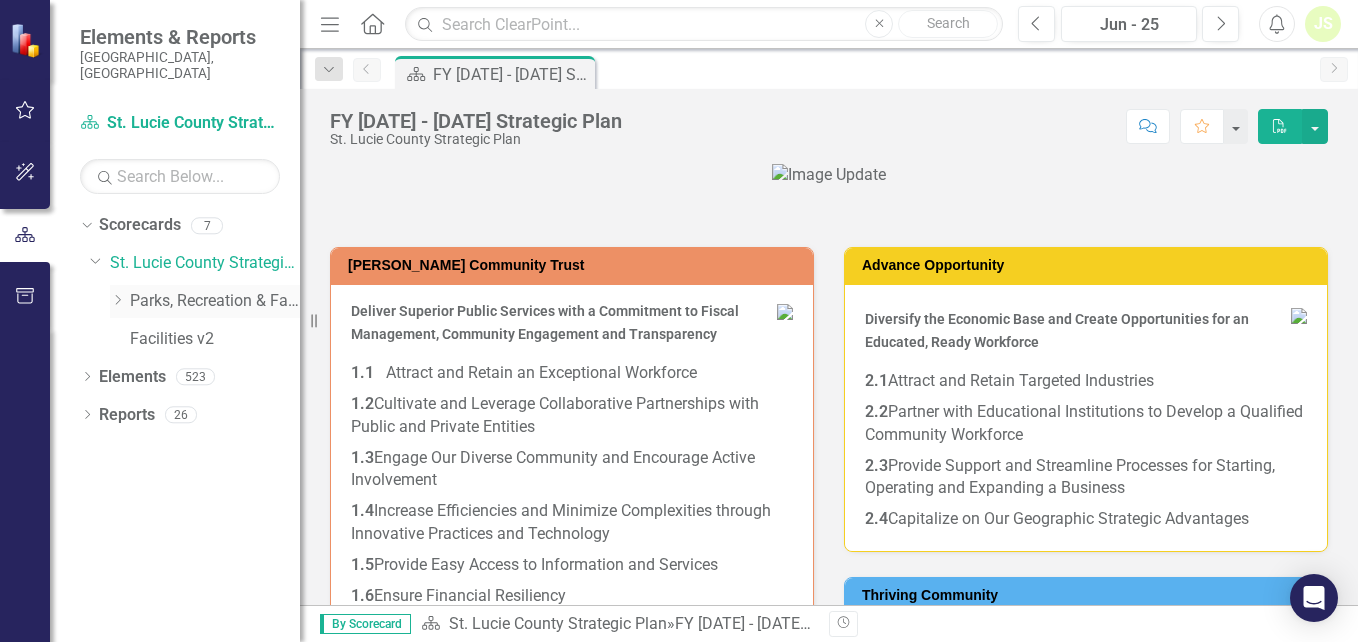 click on "Dropdown" at bounding box center (117, 301) 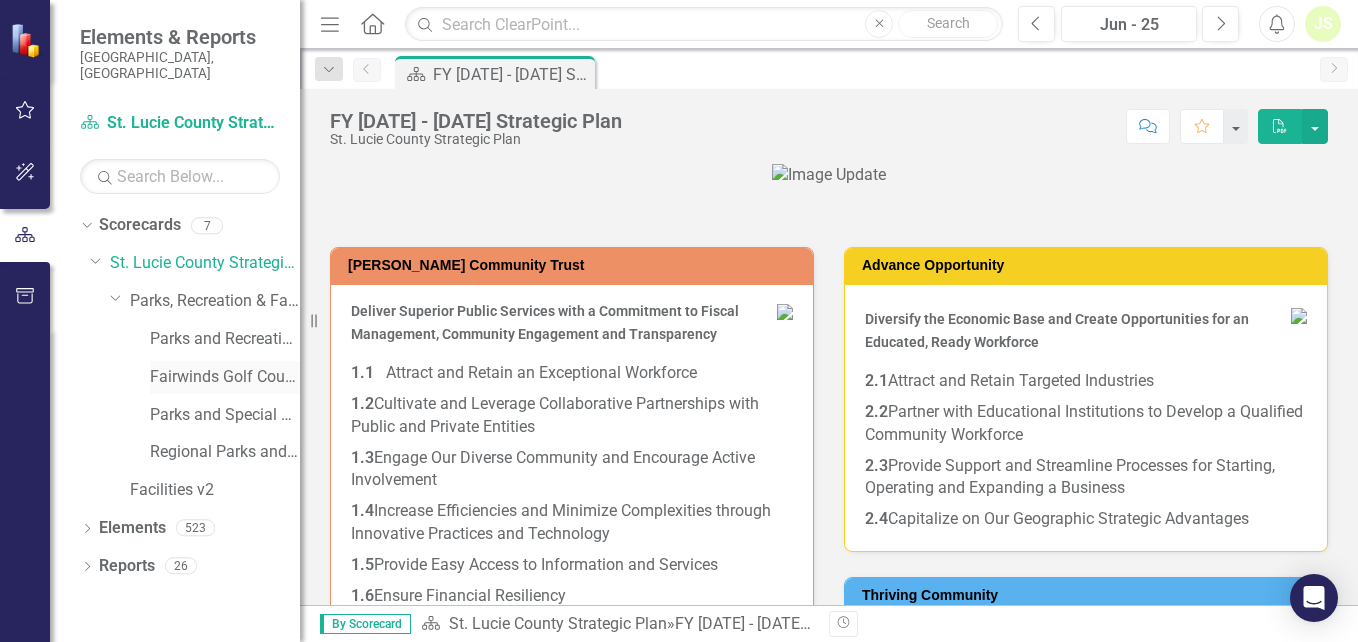 click on "Fairwinds Golf Course" at bounding box center [225, 377] 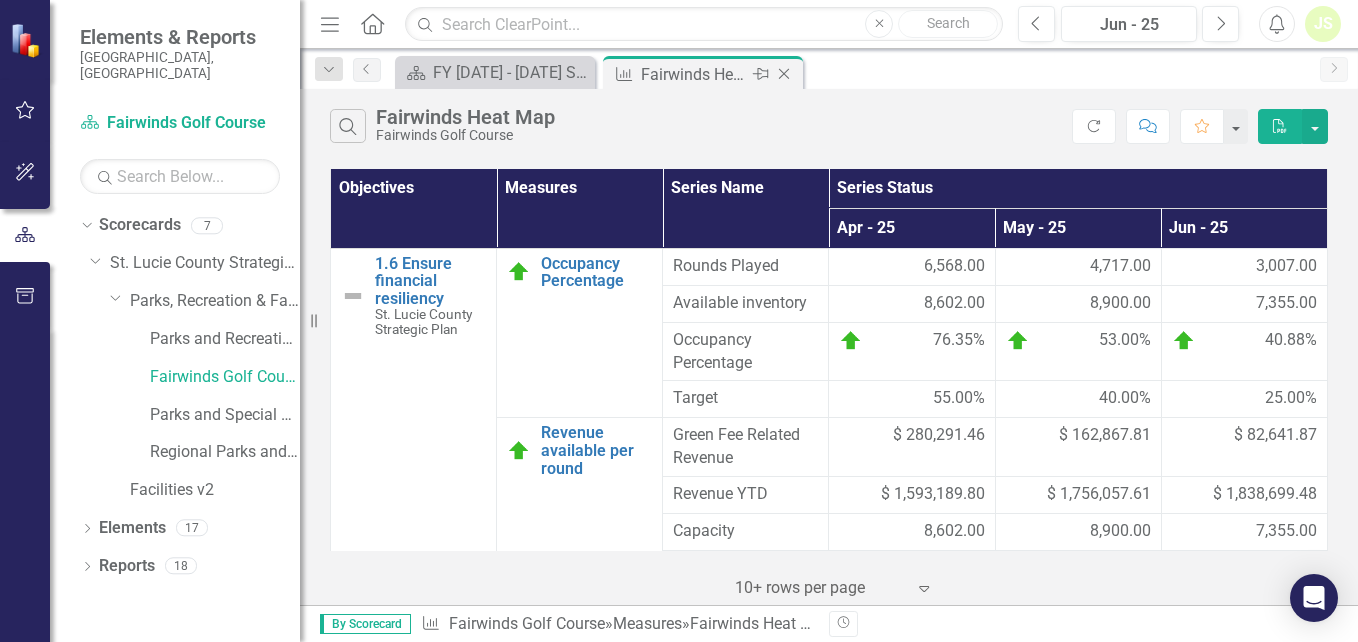 click on "Close" 